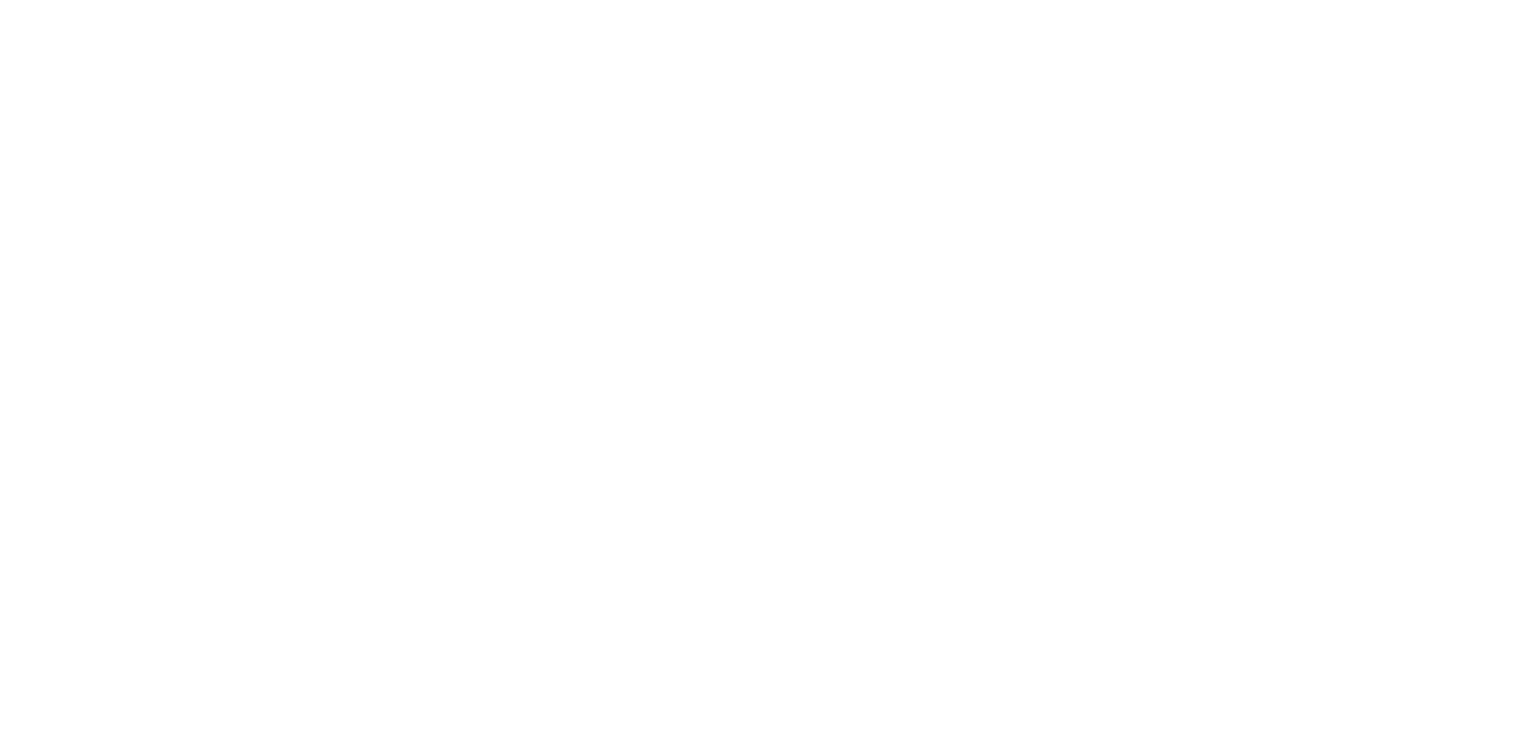 scroll, scrollTop: 0, scrollLeft: 0, axis: both 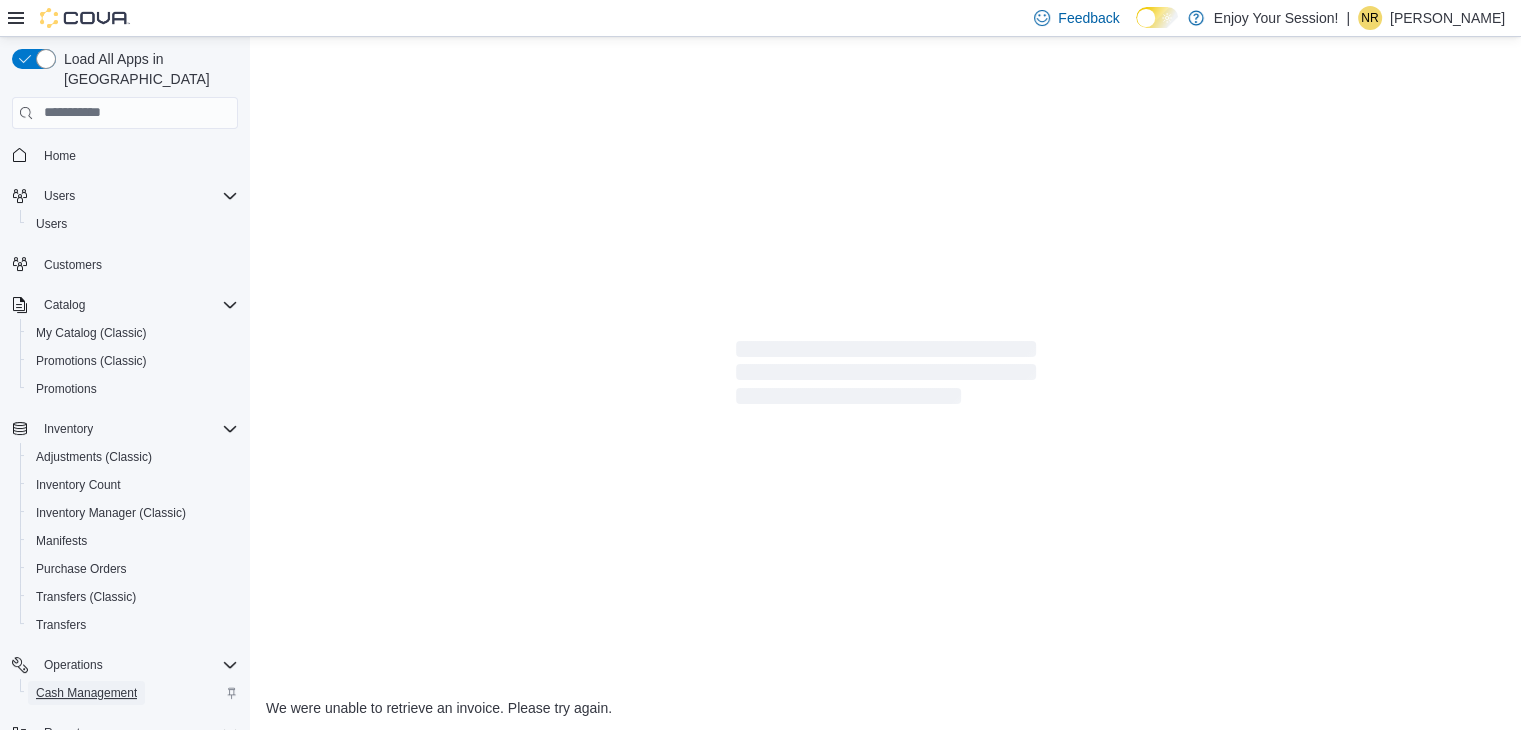 click on "Cash Management" at bounding box center (86, 693) 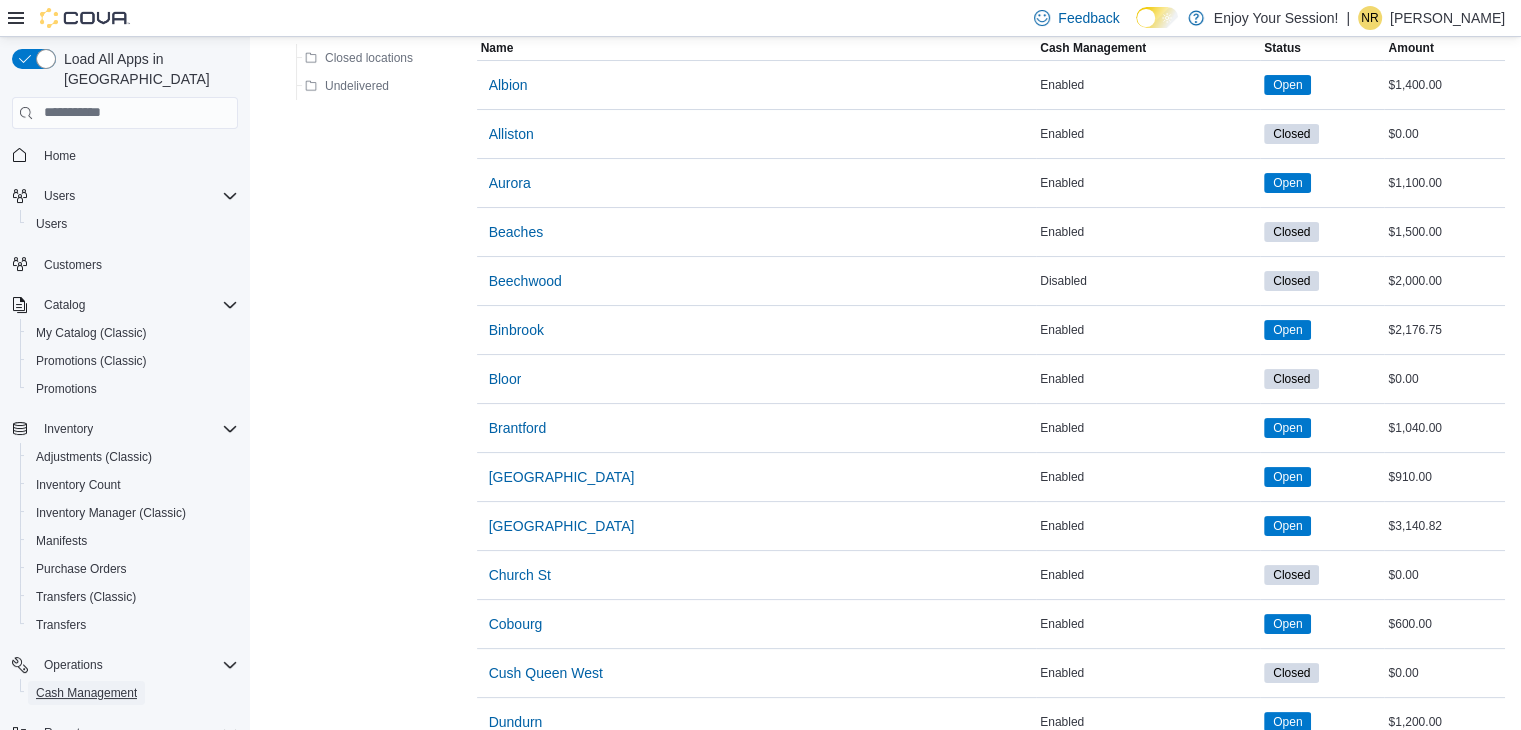 scroll, scrollTop: 500, scrollLeft: 0, axis: vertical 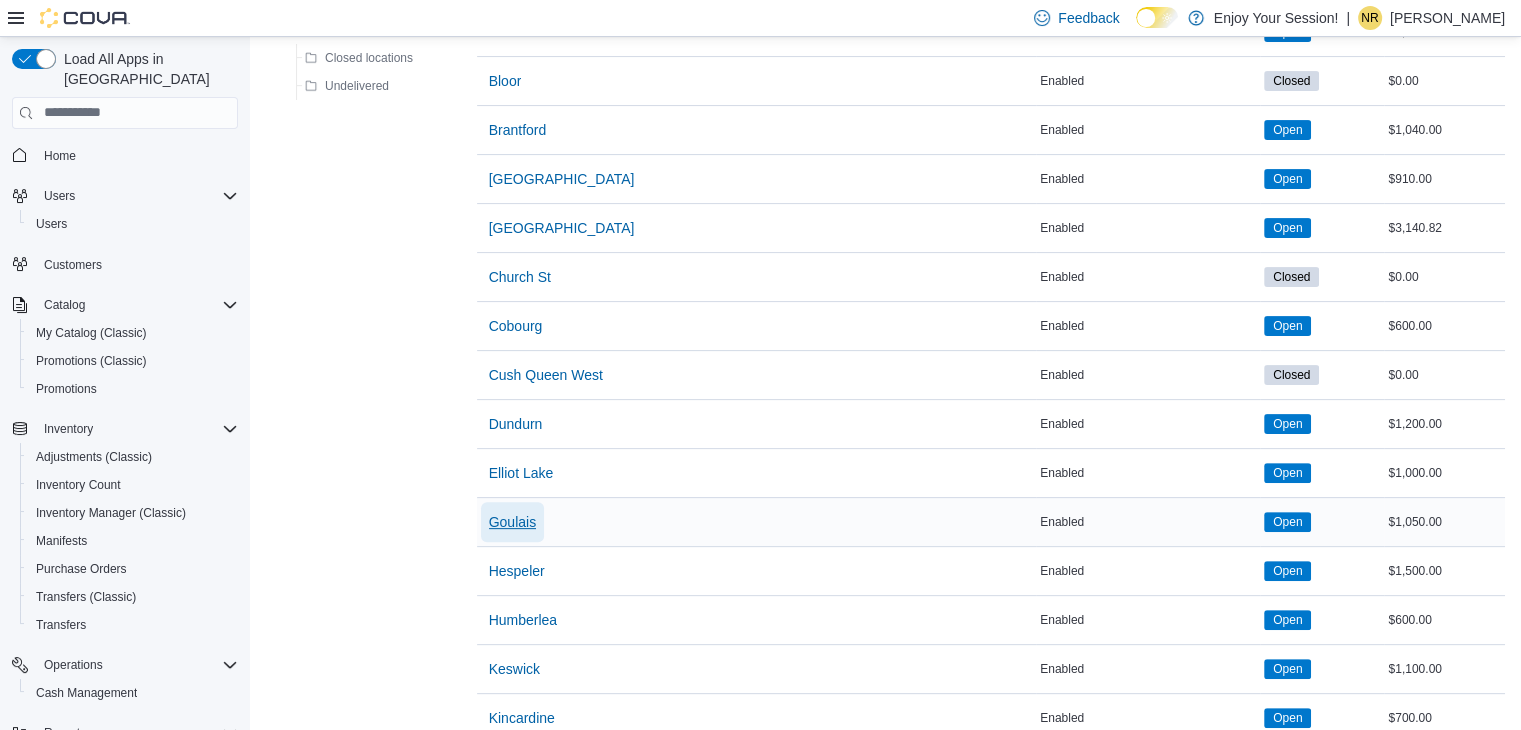 click on "Goulais" at bounding box center (512, 522) 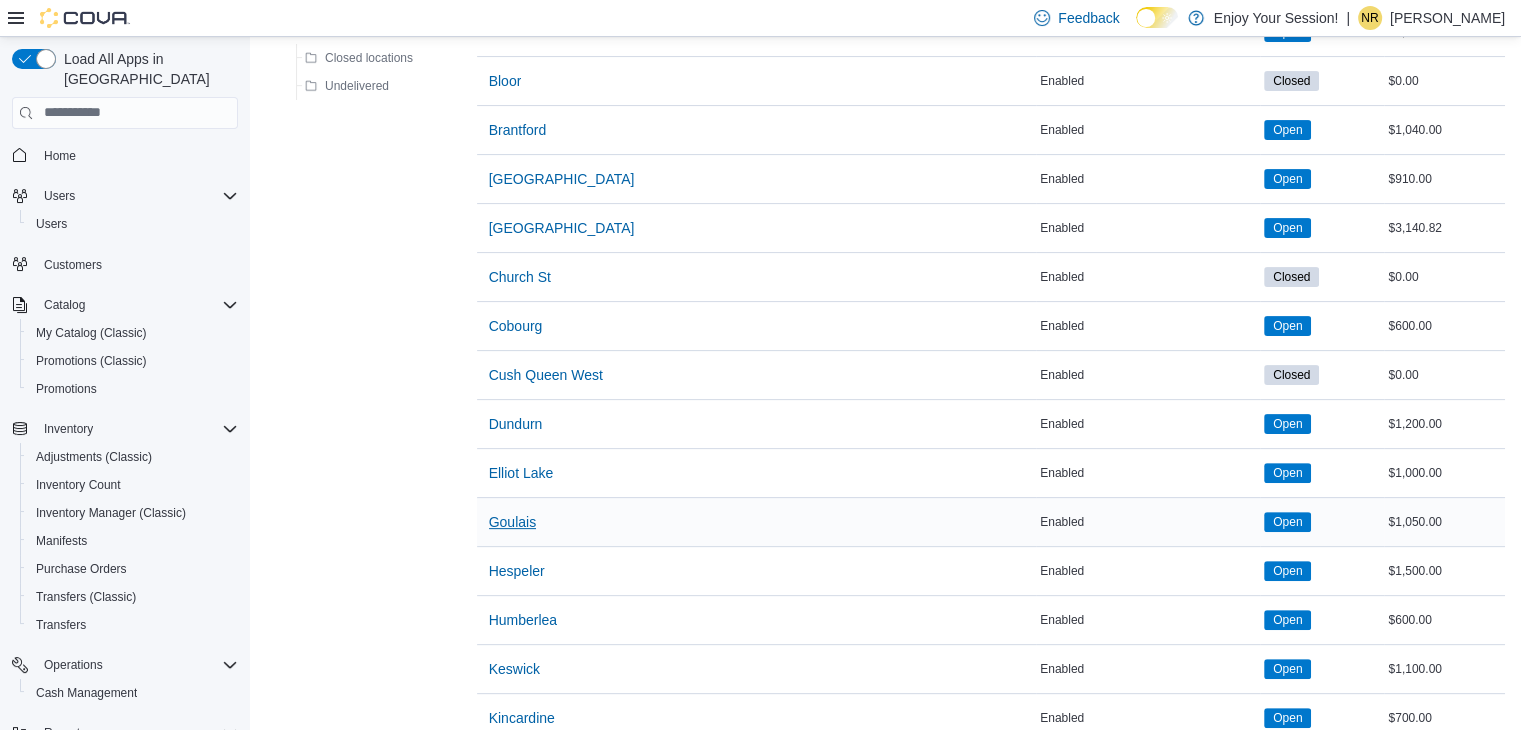 scroll, scrollTop: 0, scrollLeft: 0, axis: both 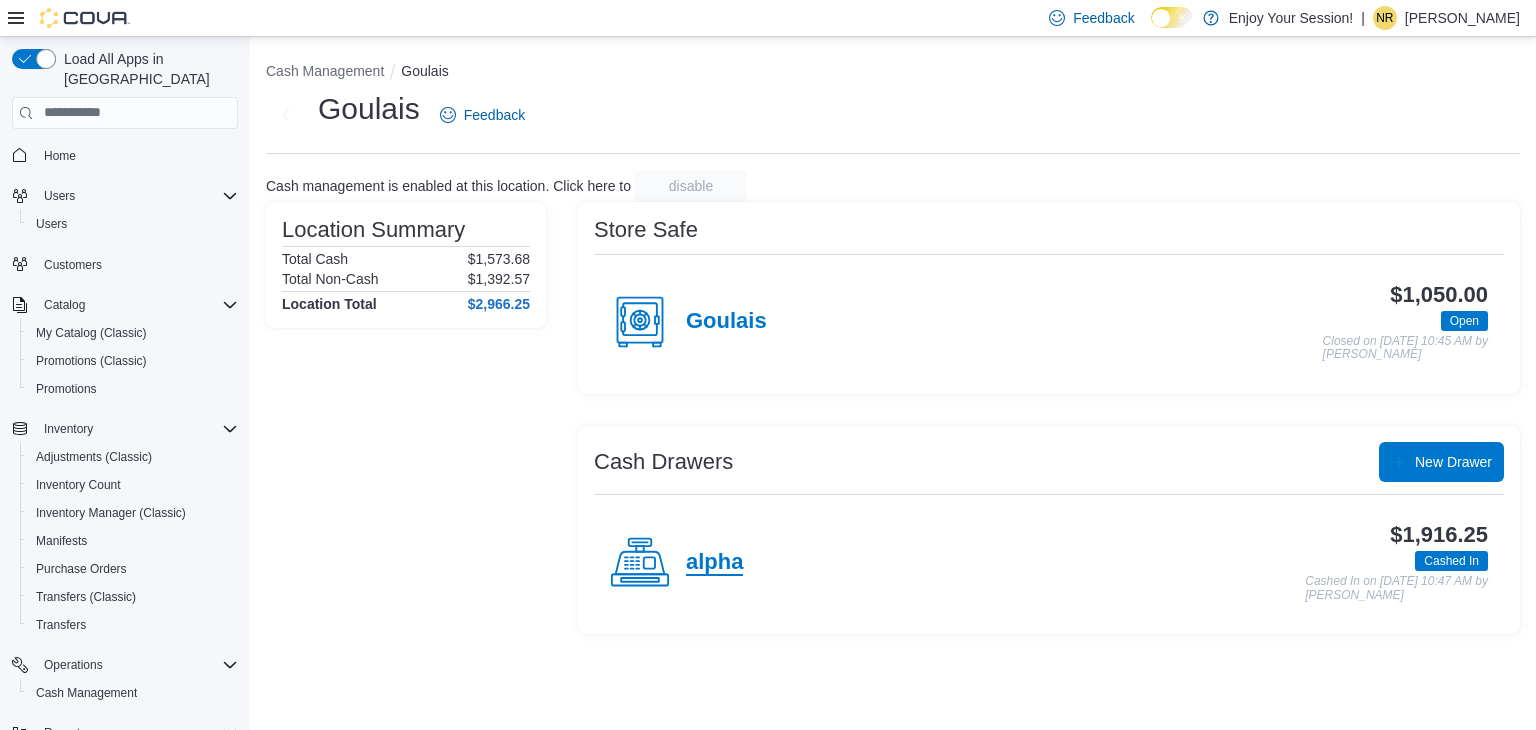 click on "alpha" at bounding box center (714, 563) 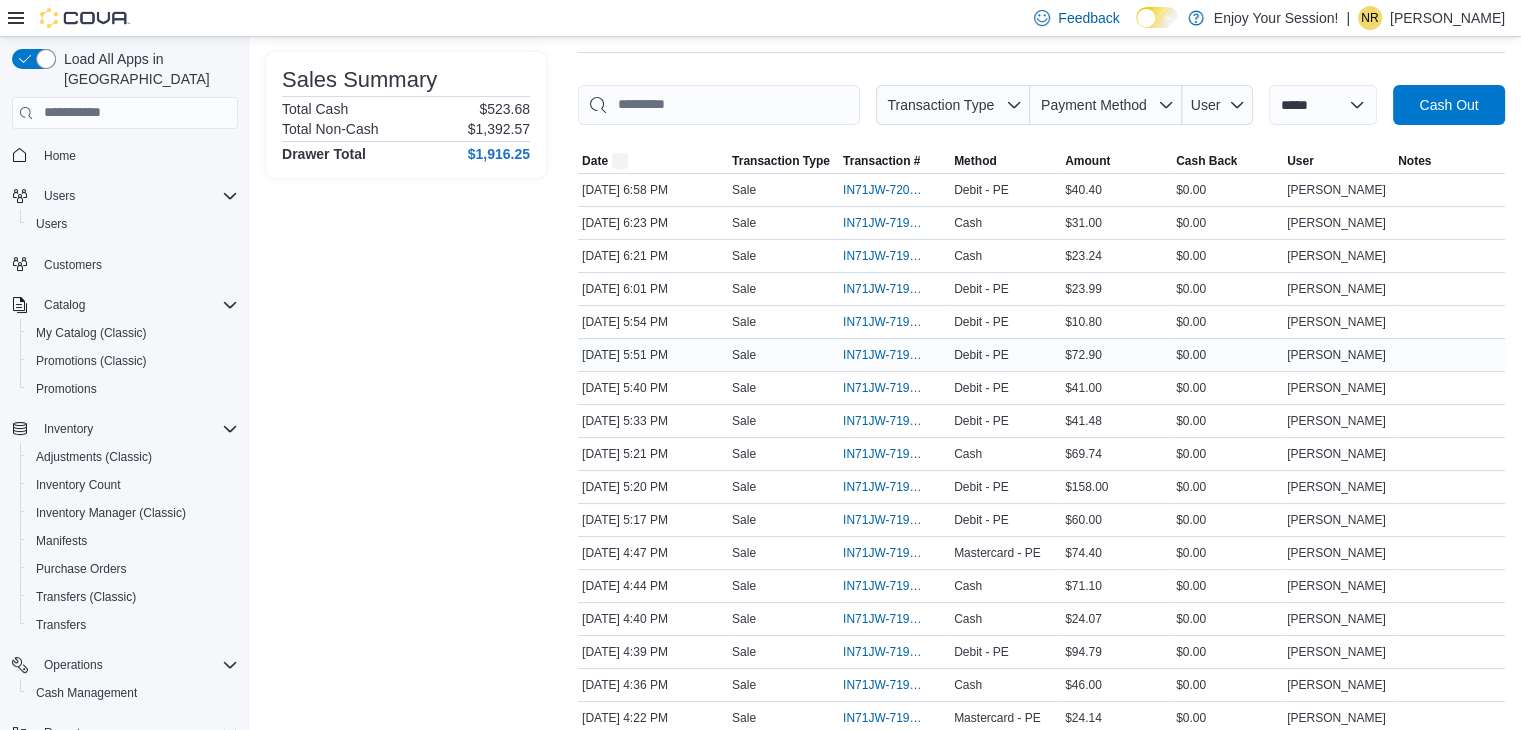 scroll, scrollTop: 700, scrollLeft: 0, axis: vertical 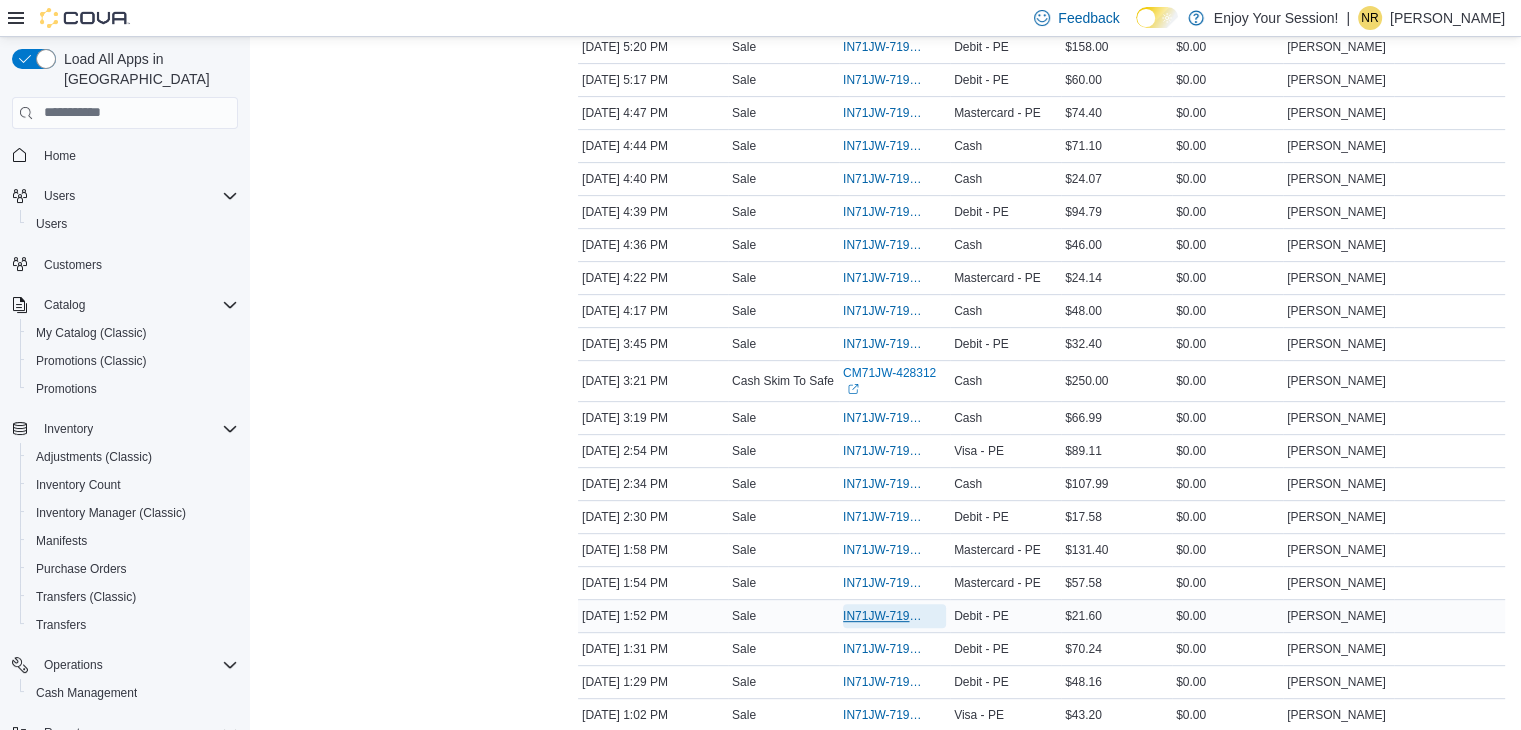 click on "IN71JW-7198124" at bounding box center (884, 616) 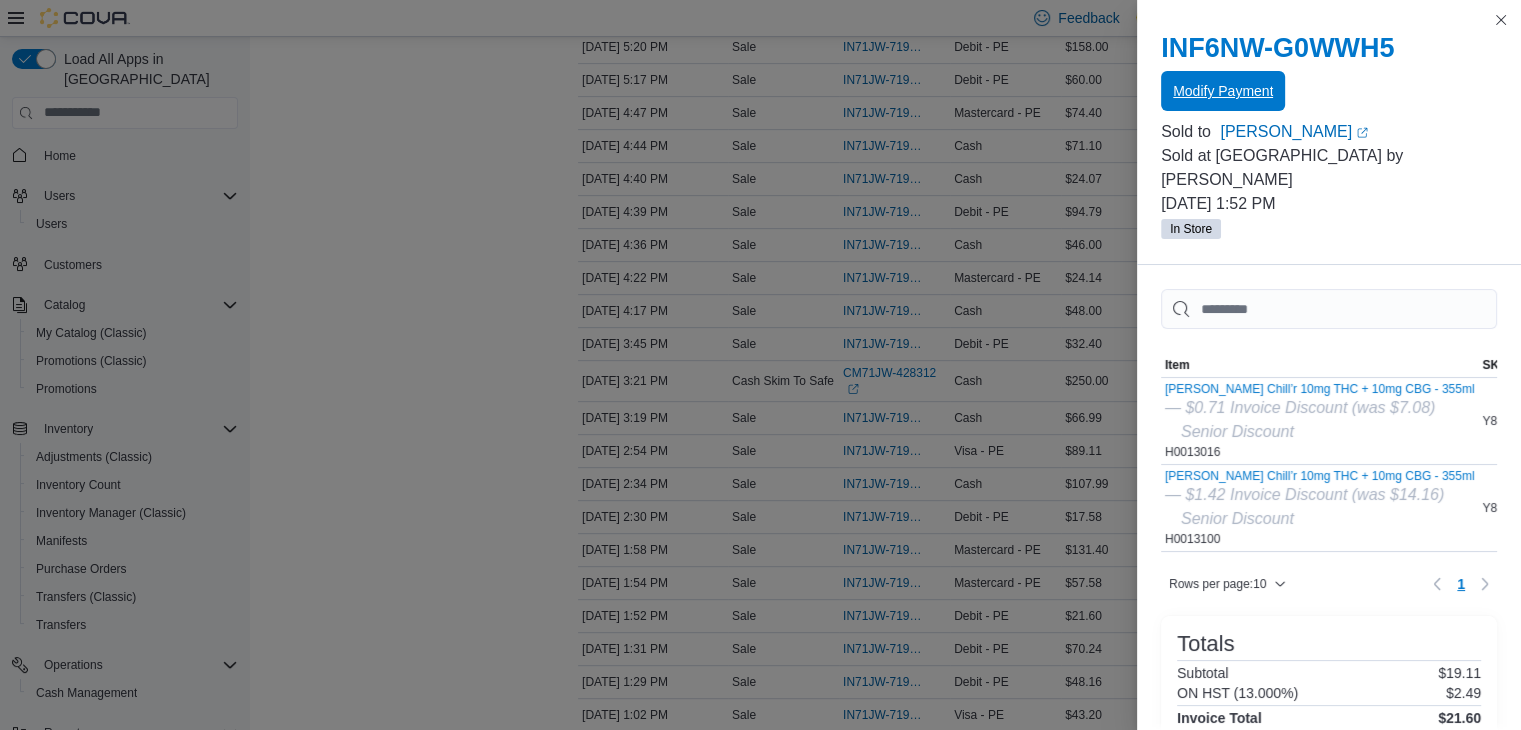 click on "Modify Payment" at bounding box center (1223, 91) 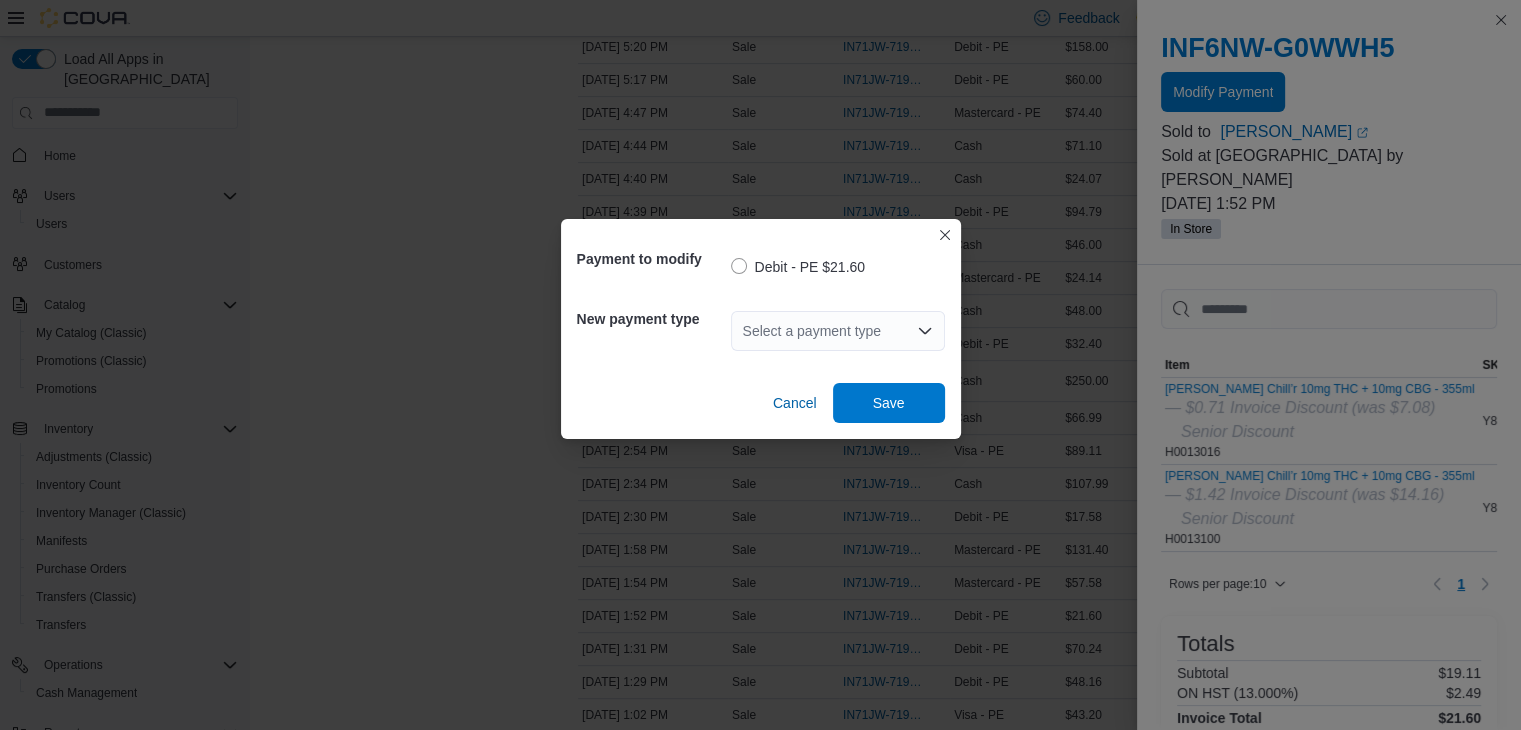 click on "Select a payment type" at bounding box center [838, 331] 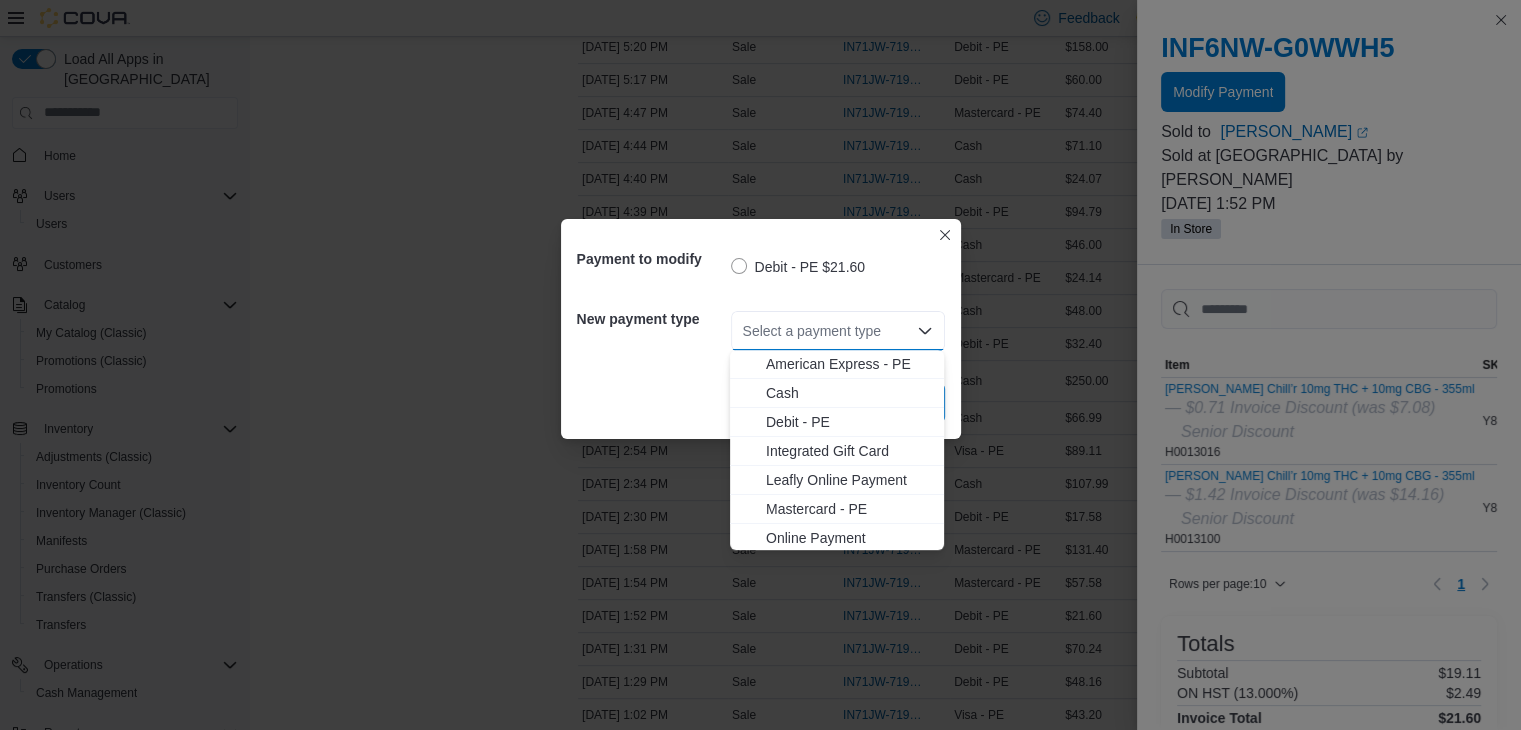 click on "Select a payment type" at bounding box center [838, 331] 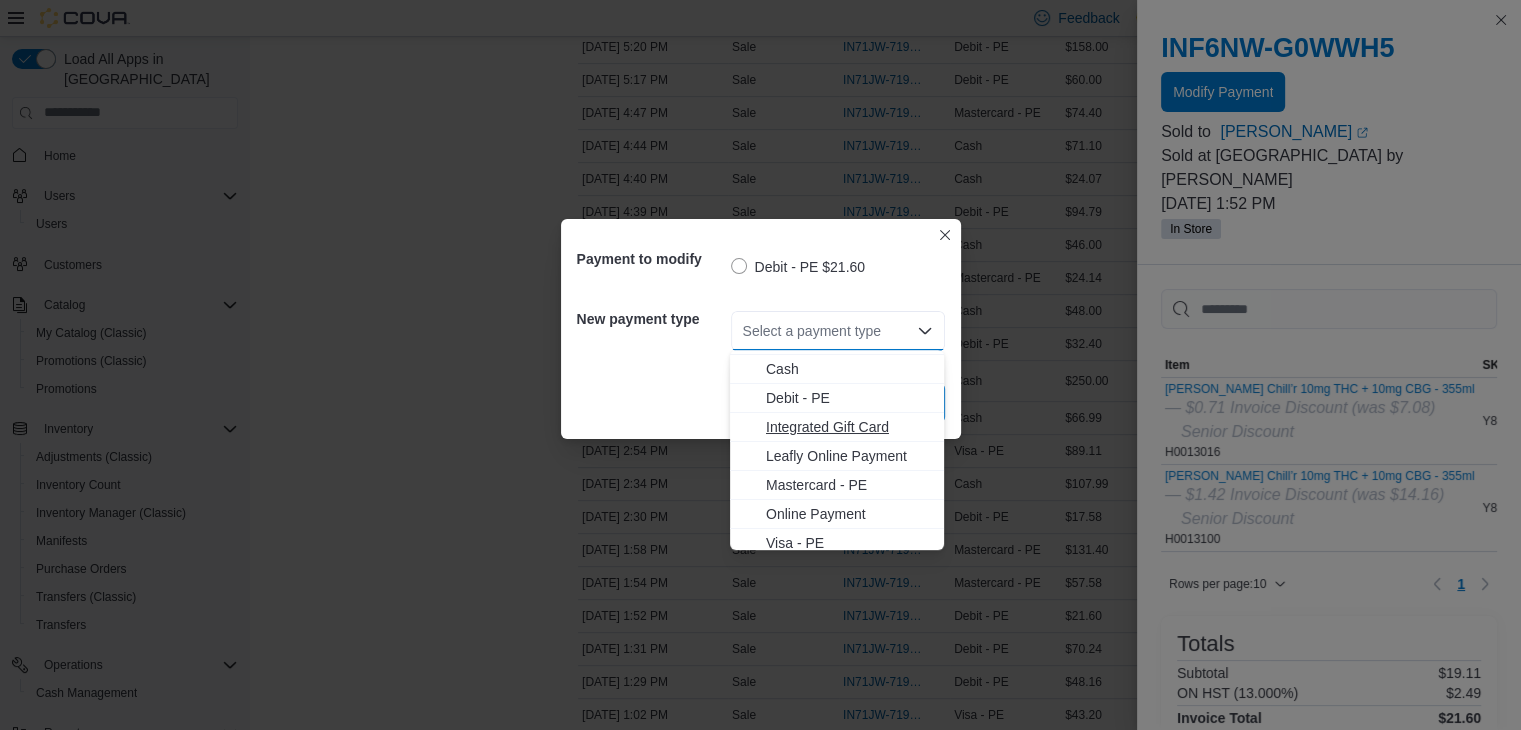 scroll, scrollTop: 32, scrollLeft: 0, axis: vertical 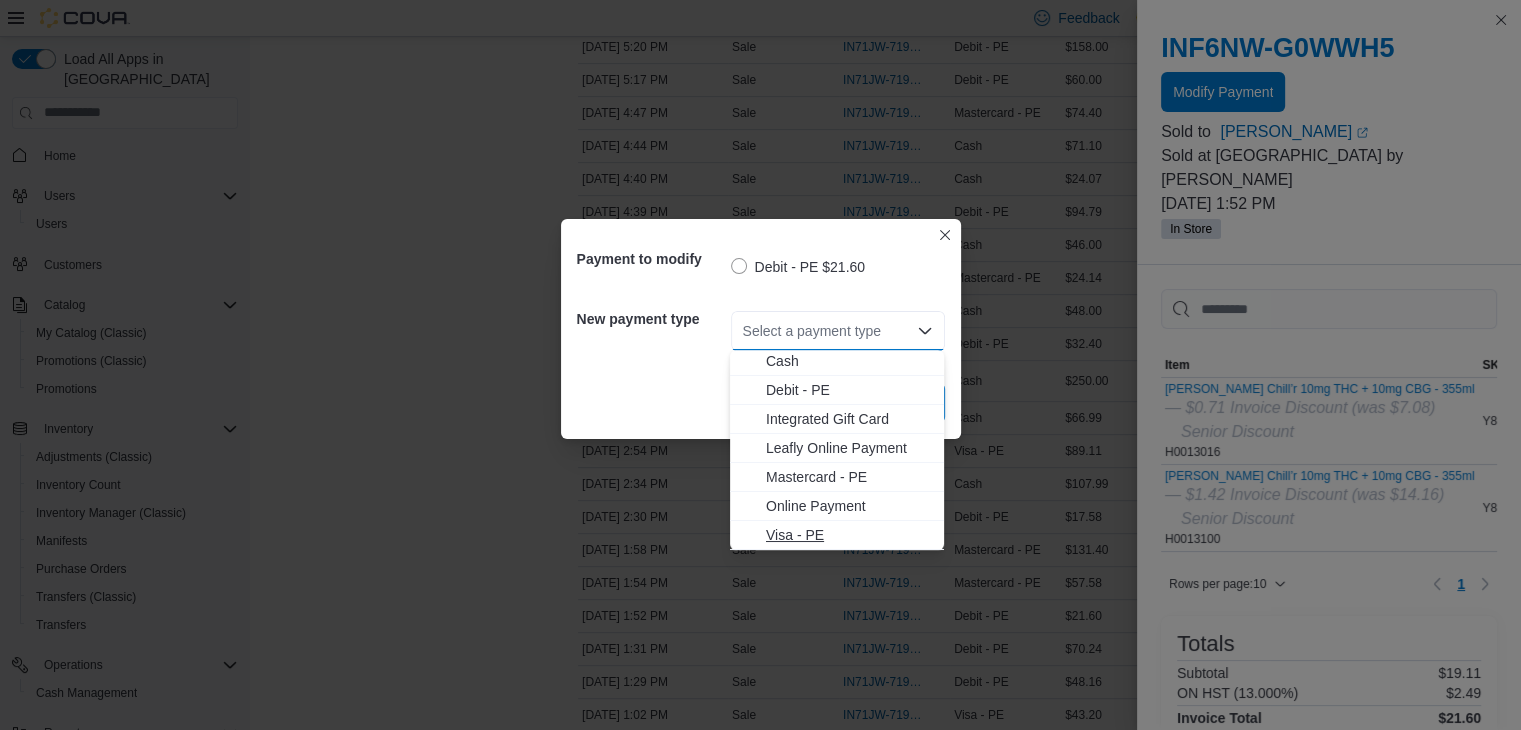 click on "Visa - PE" at bounding box center [849, 535] 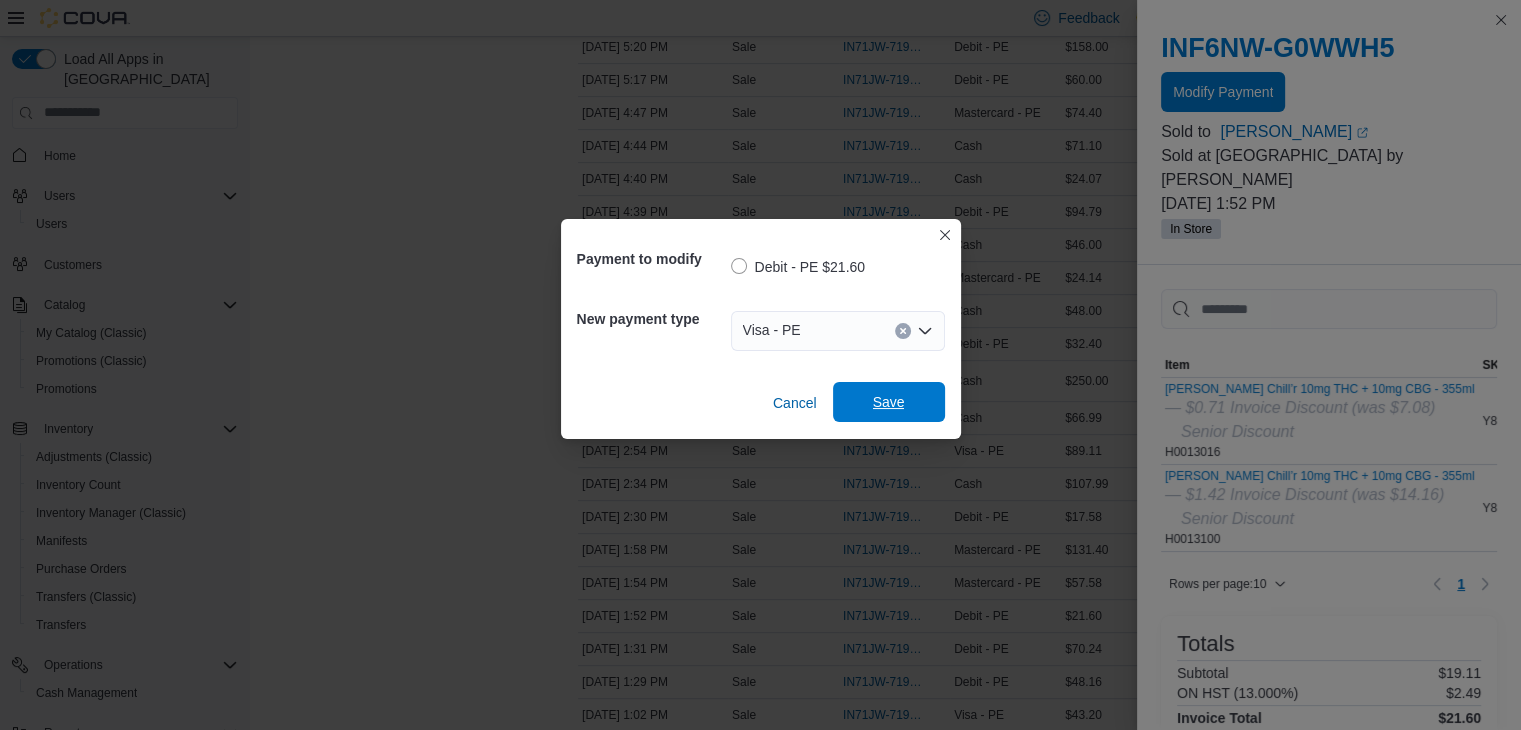click on "Save" at bounding box center [889, 402] 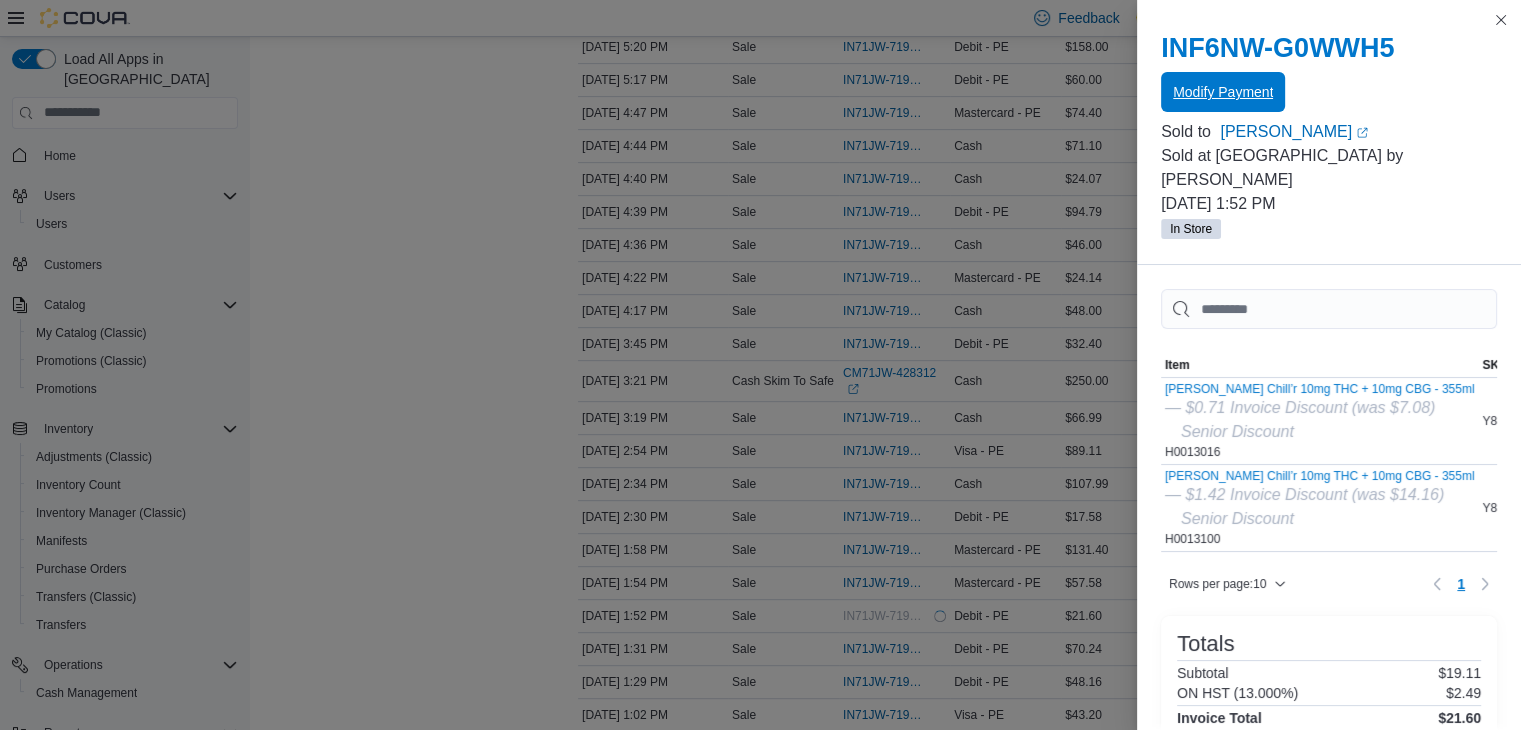 scroll, scrollTop: 0, scrollLeft: 0, axis: both 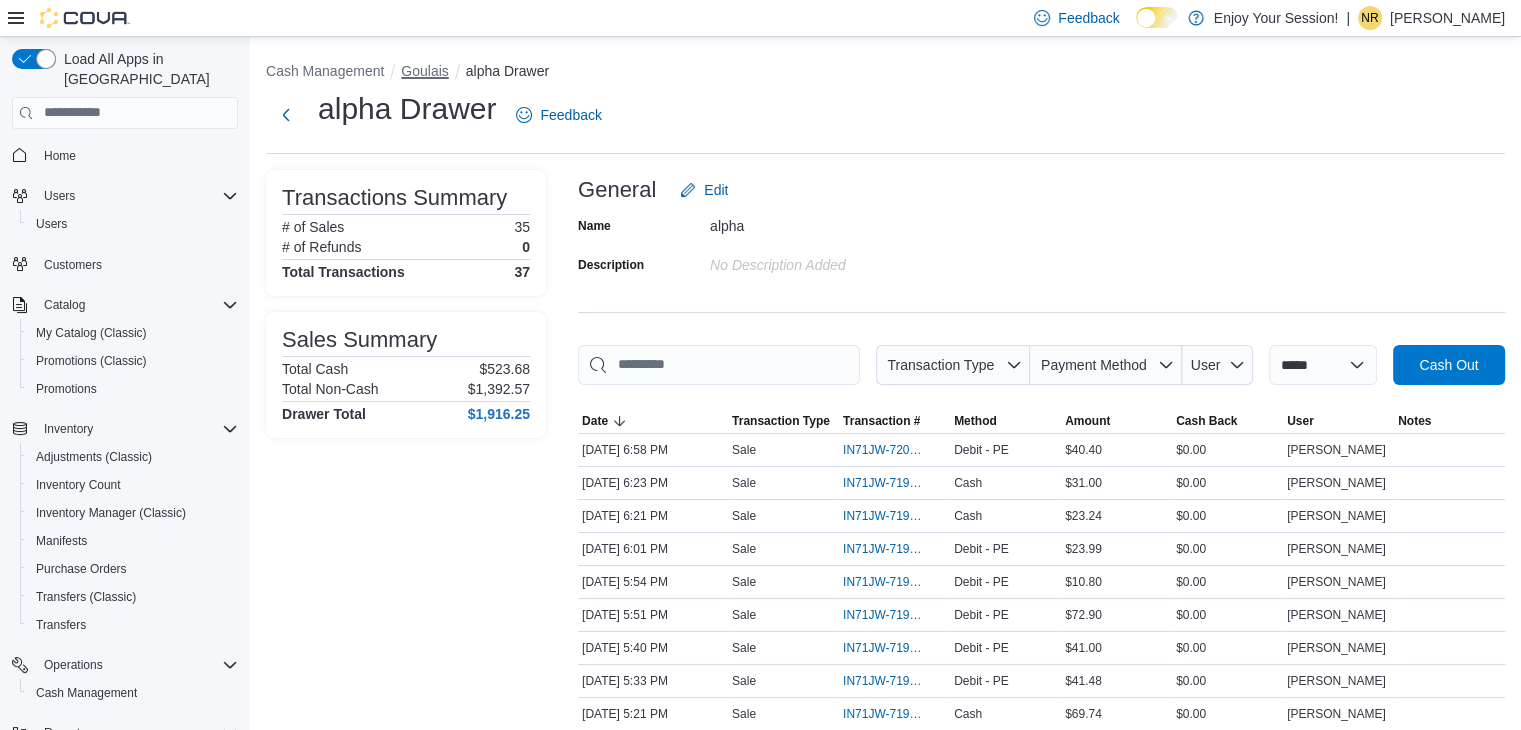 click on "Goulais" at bounding box center [424, 71] 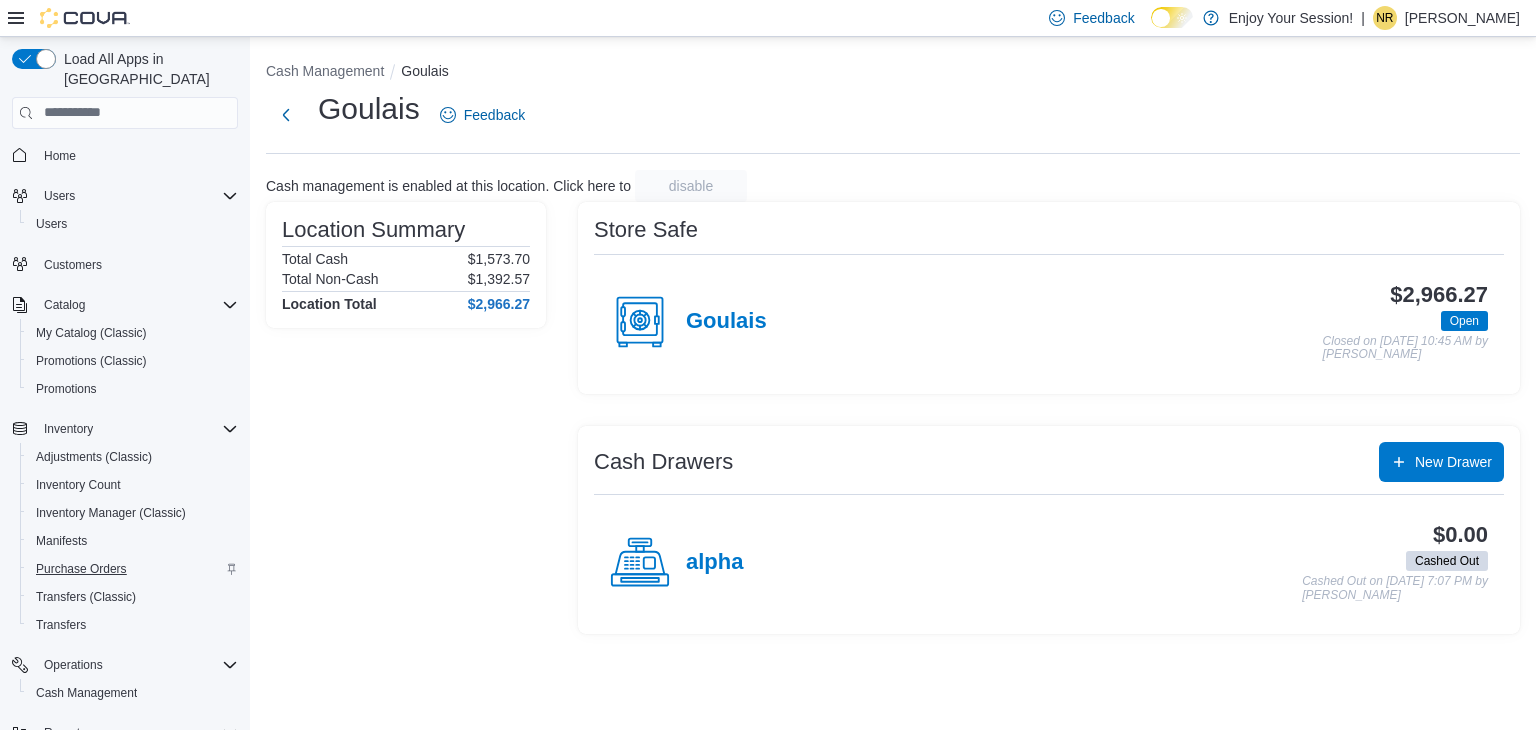 drag, startPoint x: 144, startPoint y: 488, endPoint x: 121, endPoint y: 539, distance: 55.946404 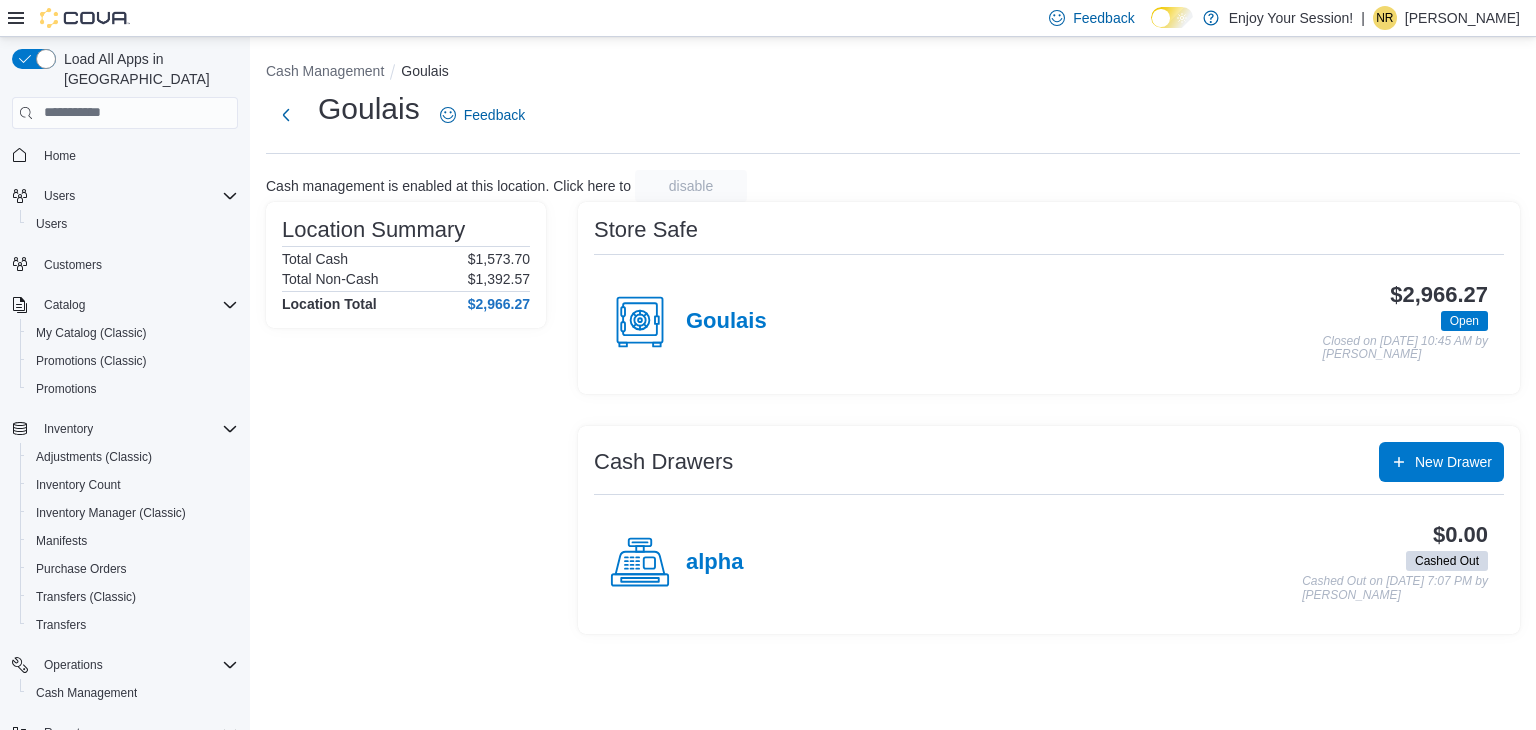 drag, startPoint x: 121, startPoint y: 539, endPoint x: 812, endPoint y: 329, distance: 722.2056 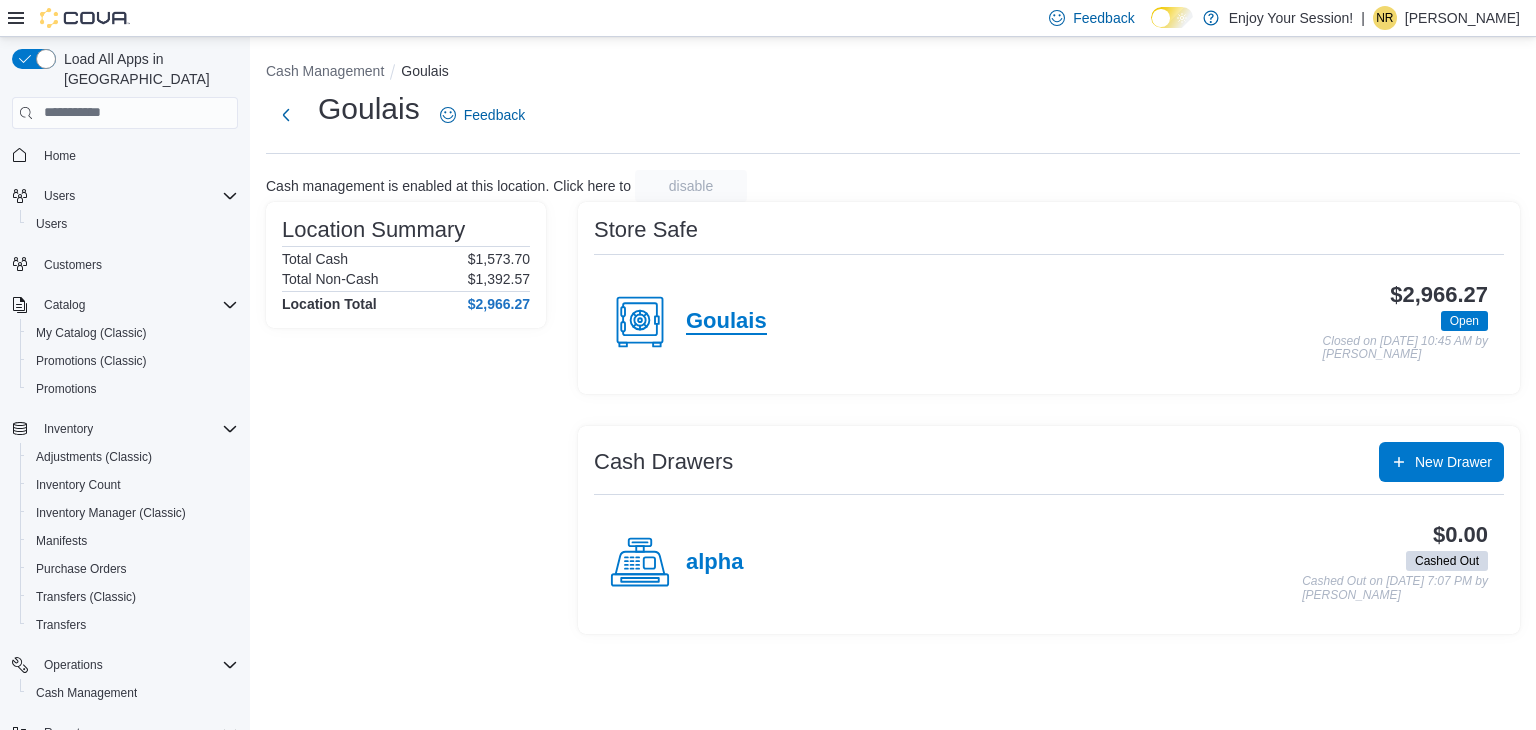 click on "Goulais" at bounding box center (726, 322) 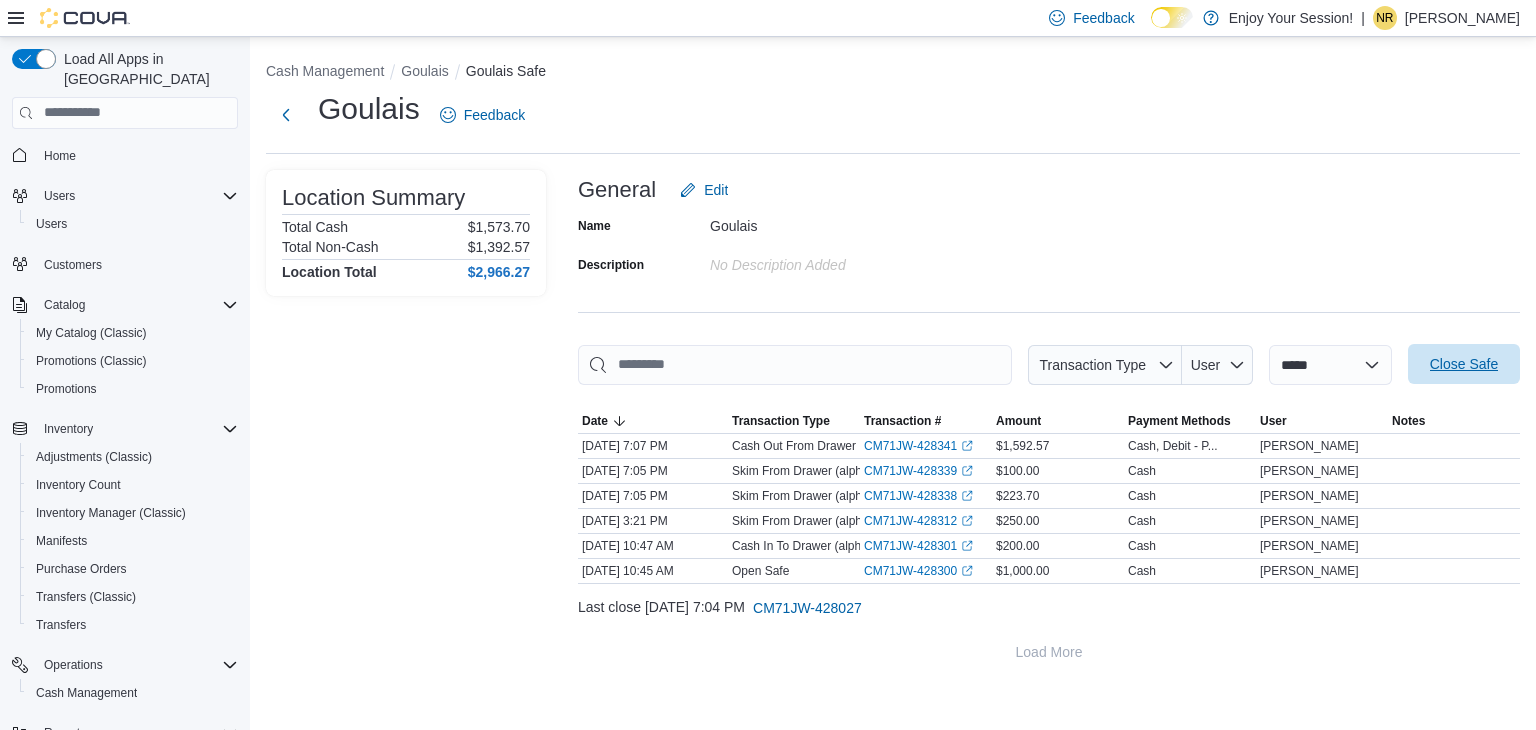 click on "Close Safe" at bounding box center [1464, 364] 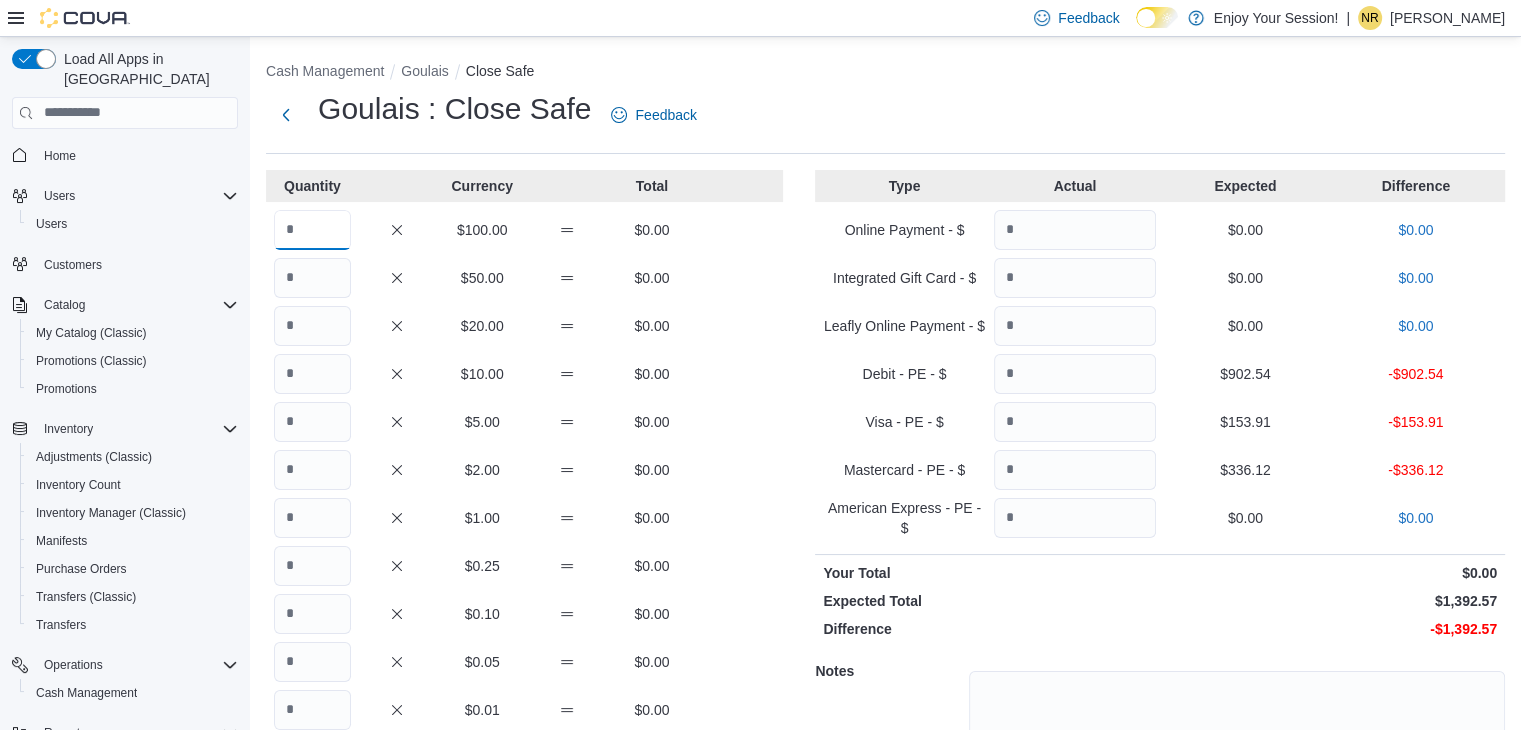 click at bounding box center [312, 230] 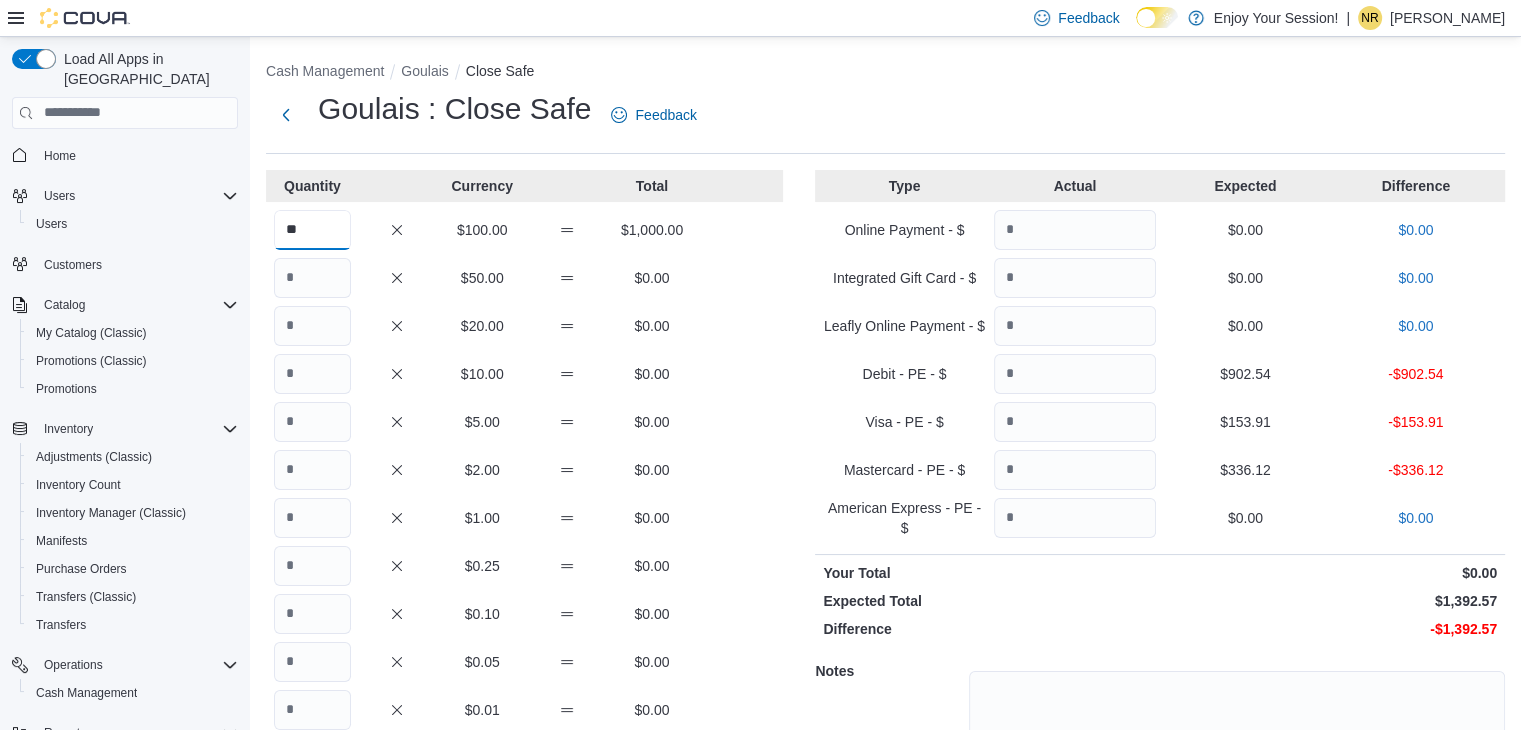 type on "**" 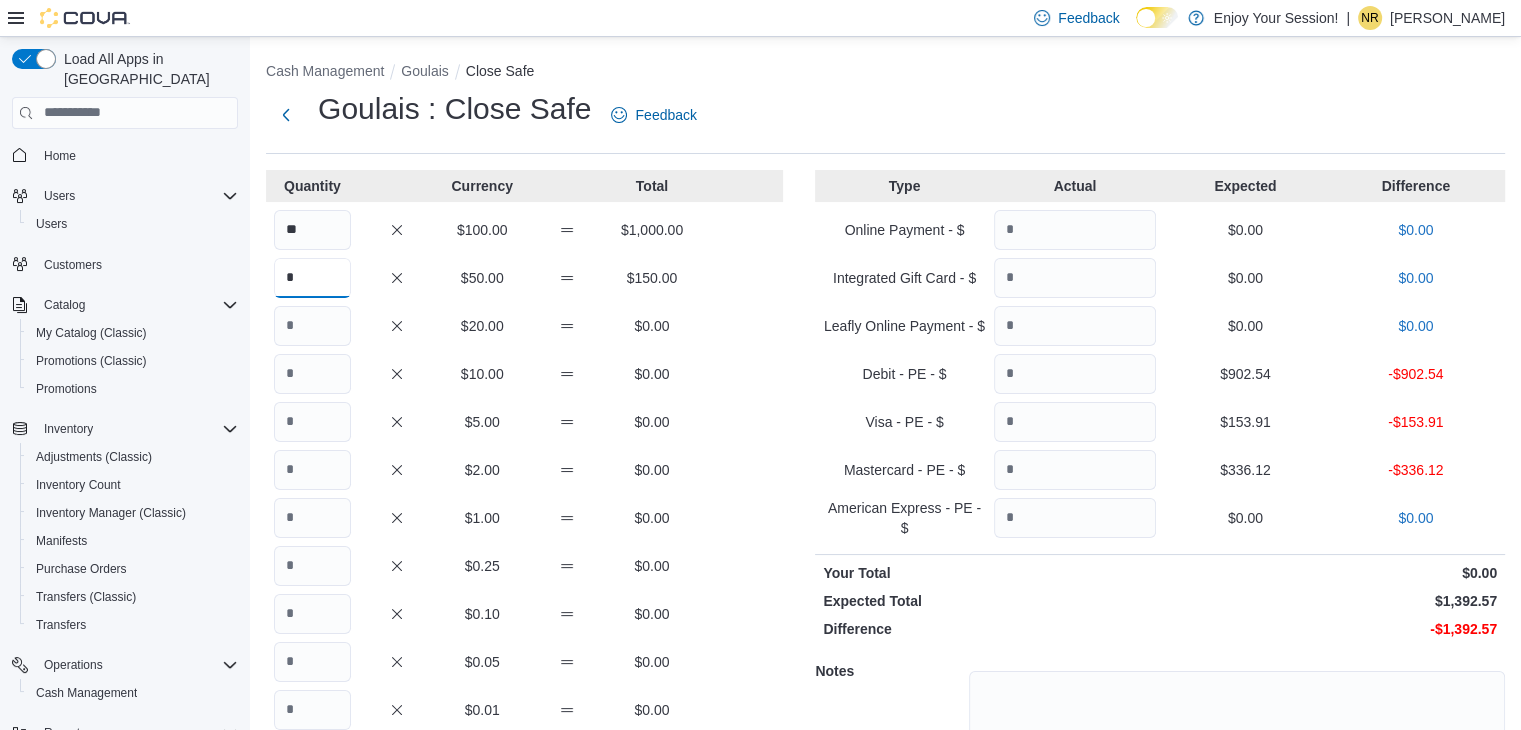 type on "*" 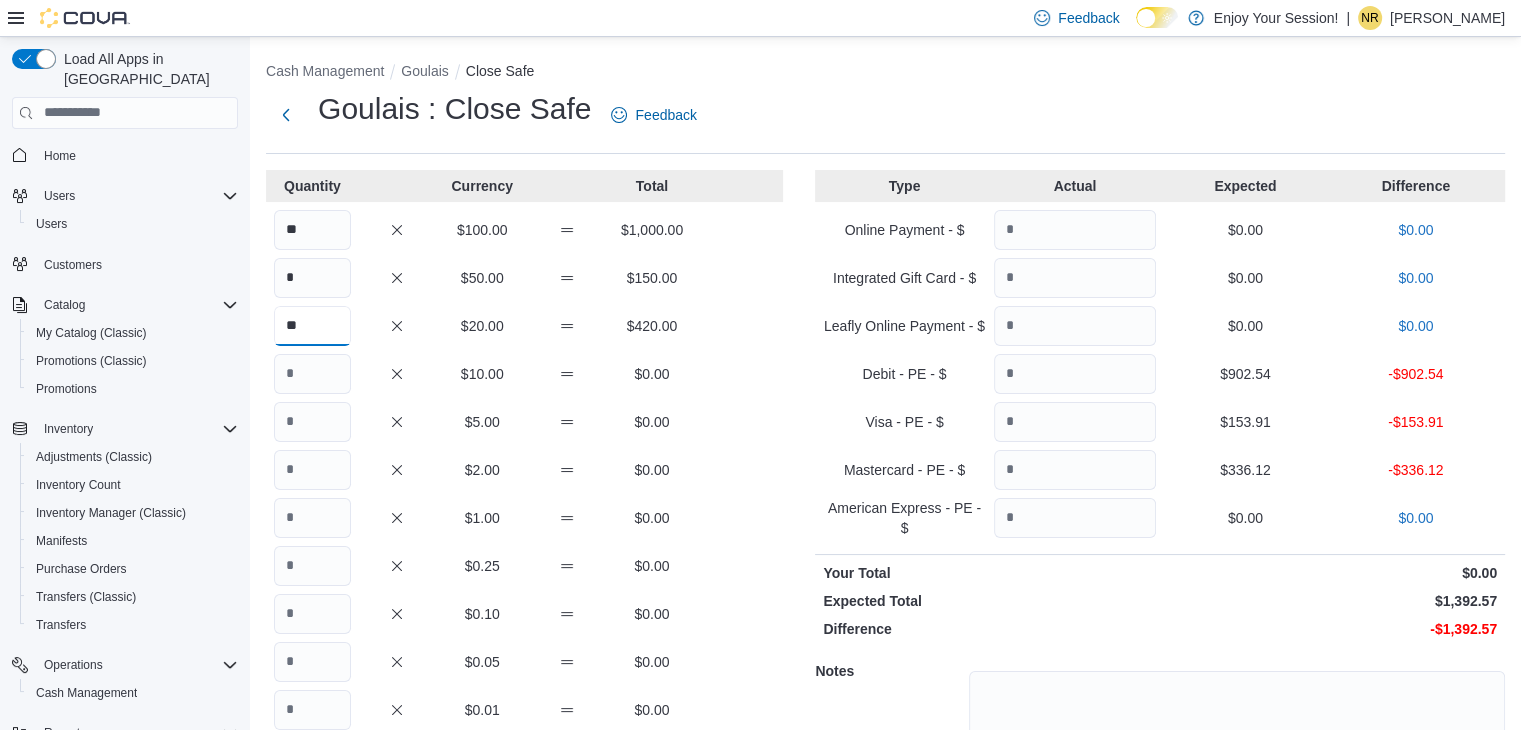type on "**" 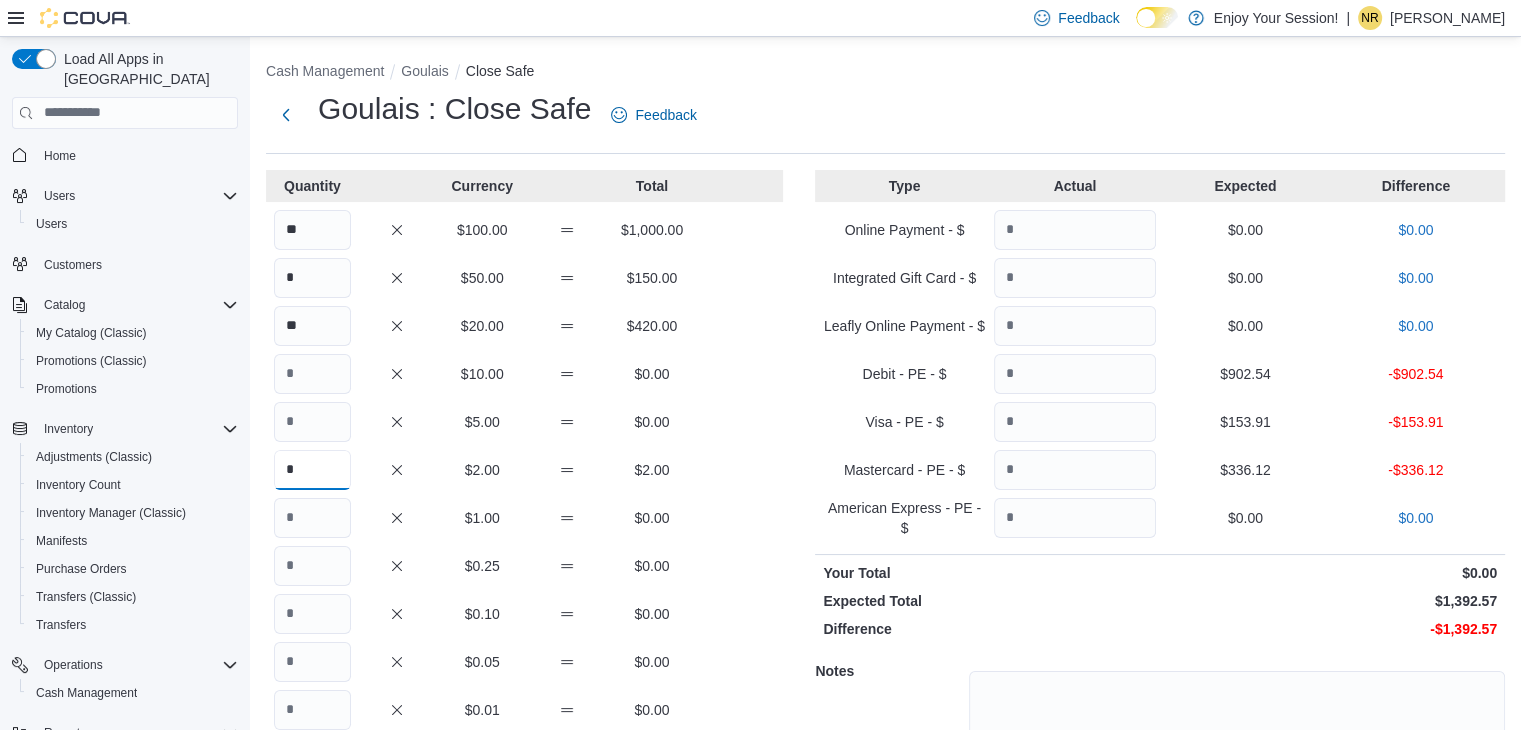 type on "*" 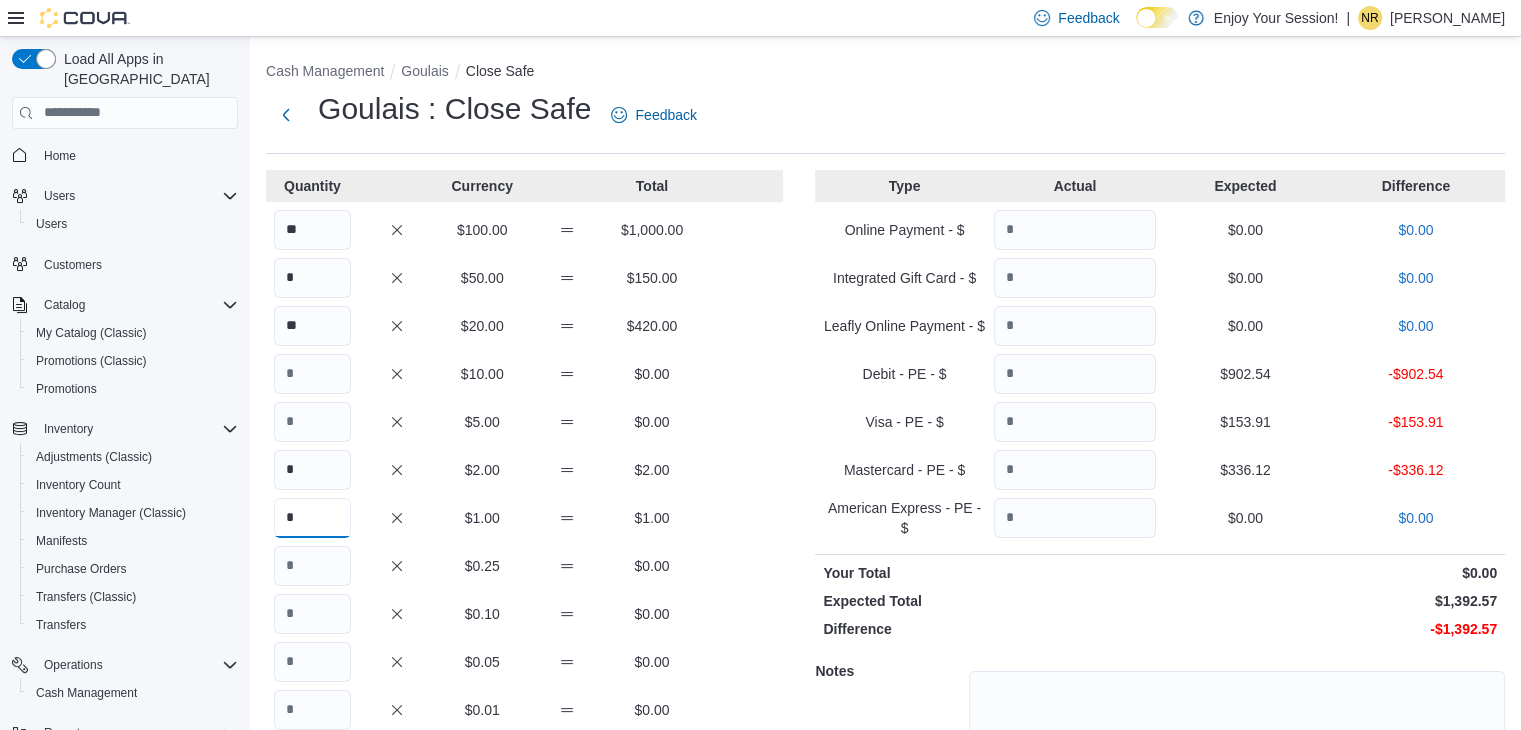 type on "*" 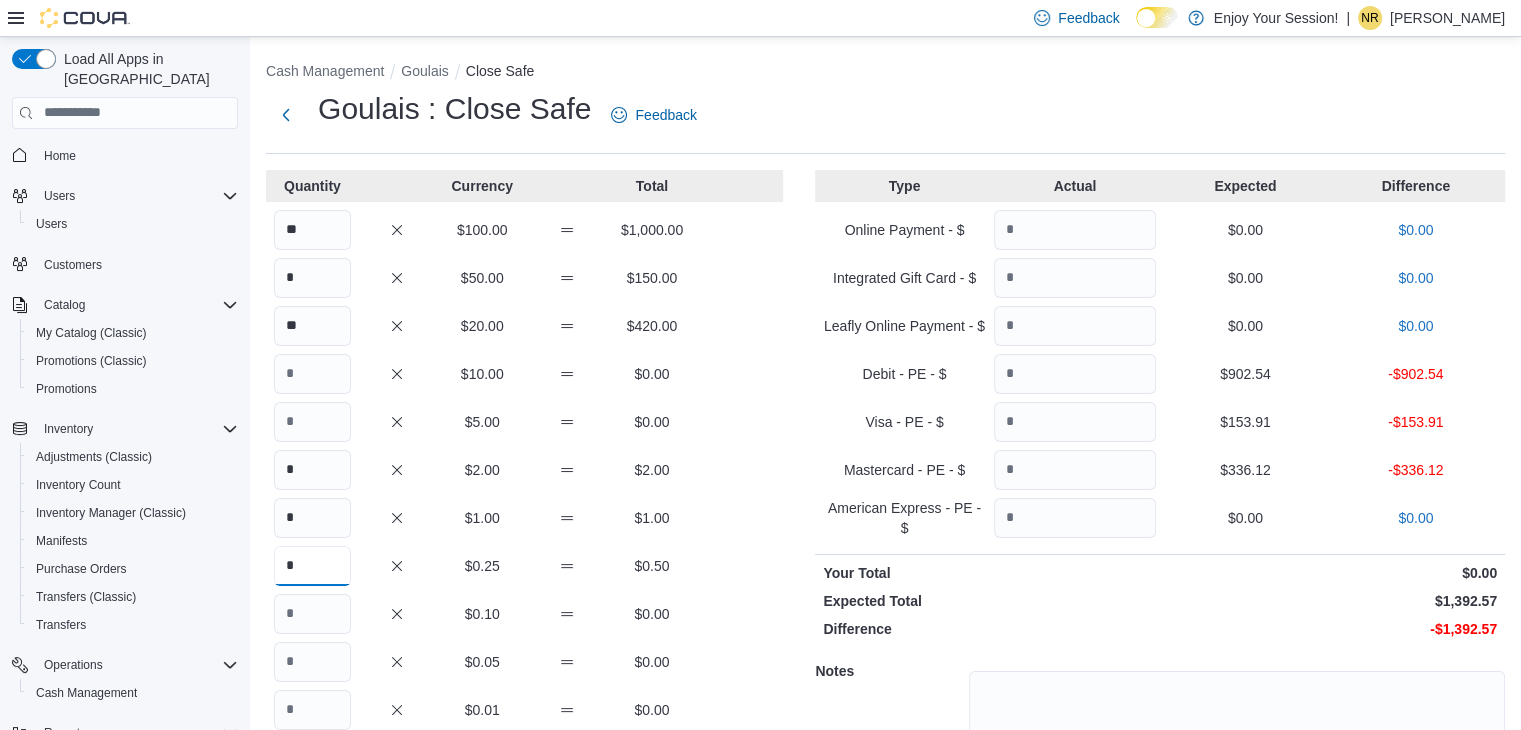 type on "*" 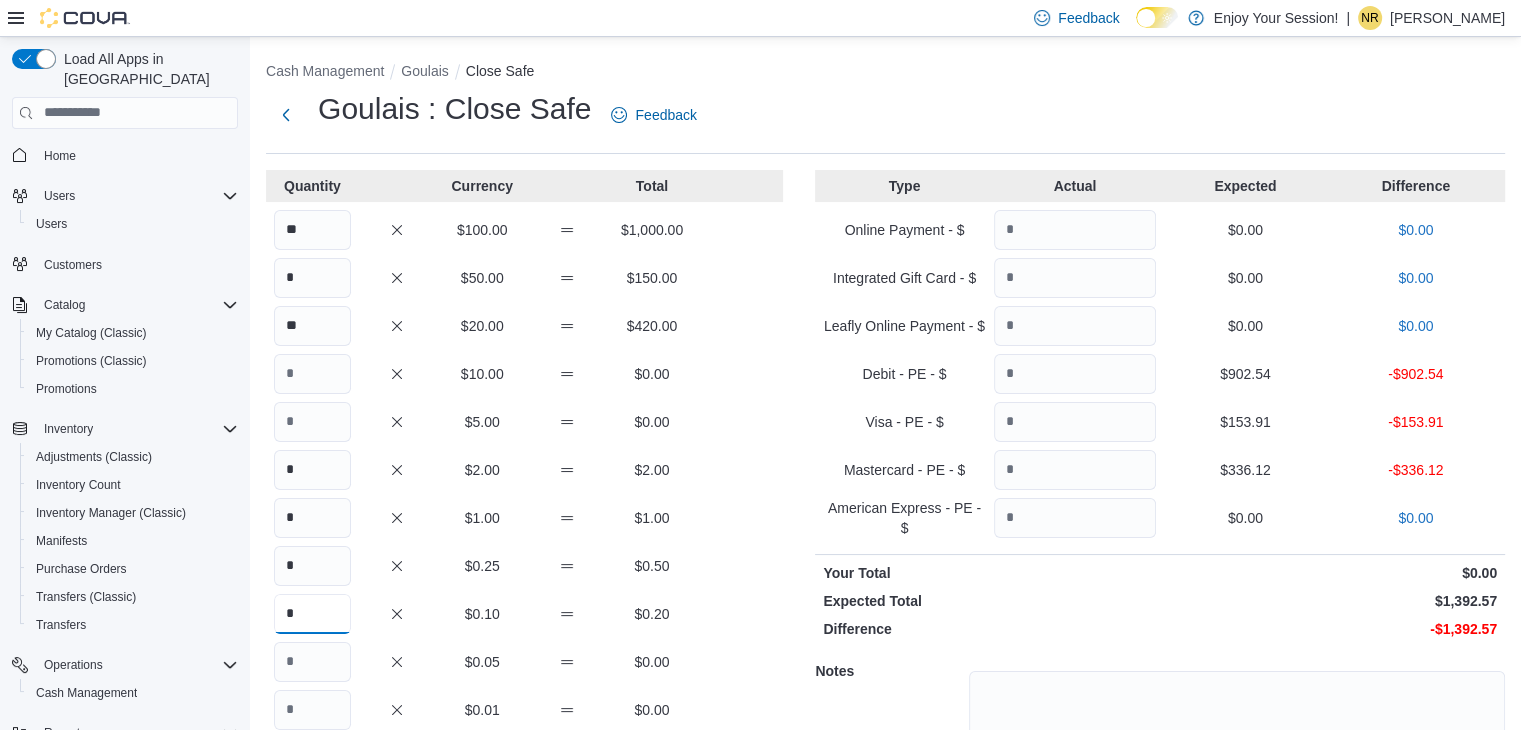 type on "*" 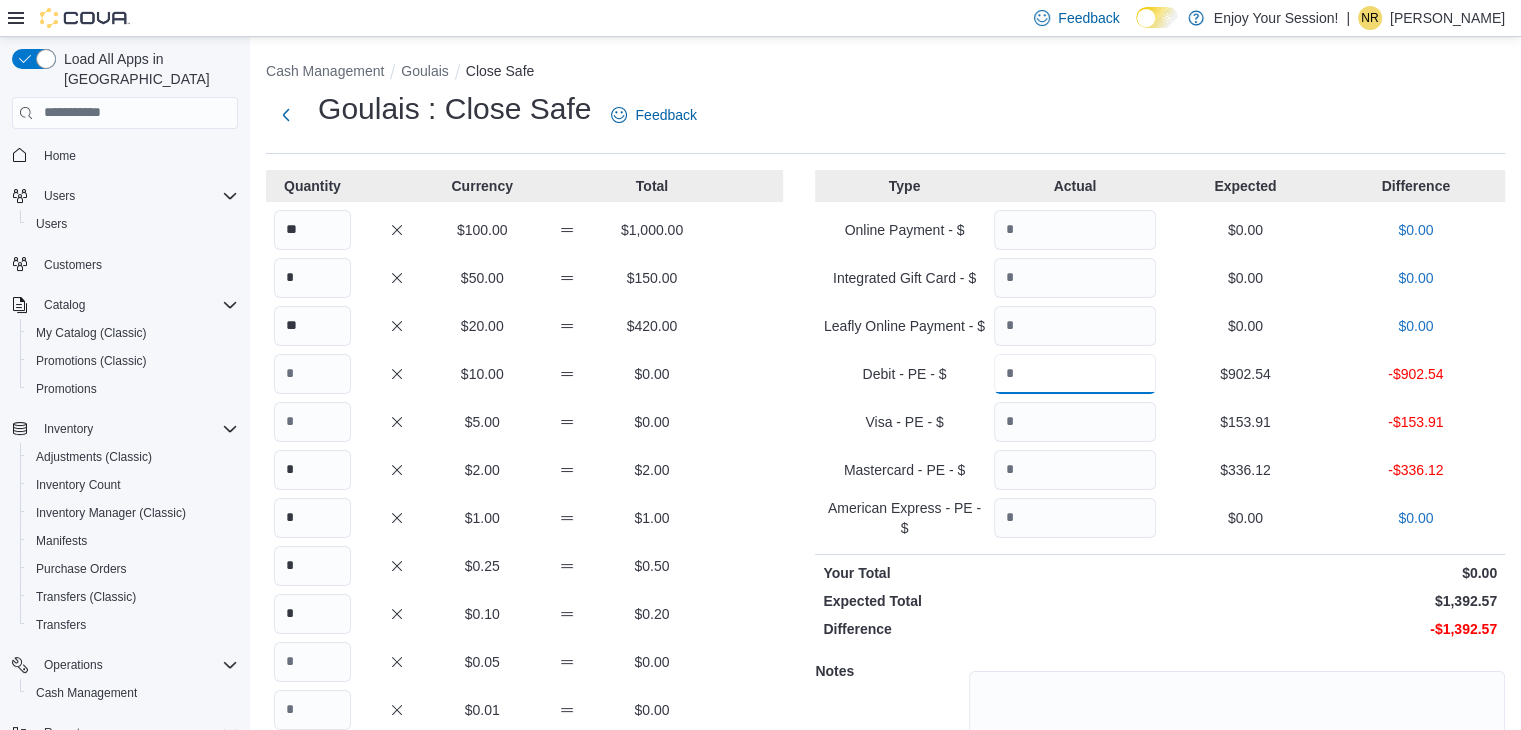 click at bounding box center [1075, 374] 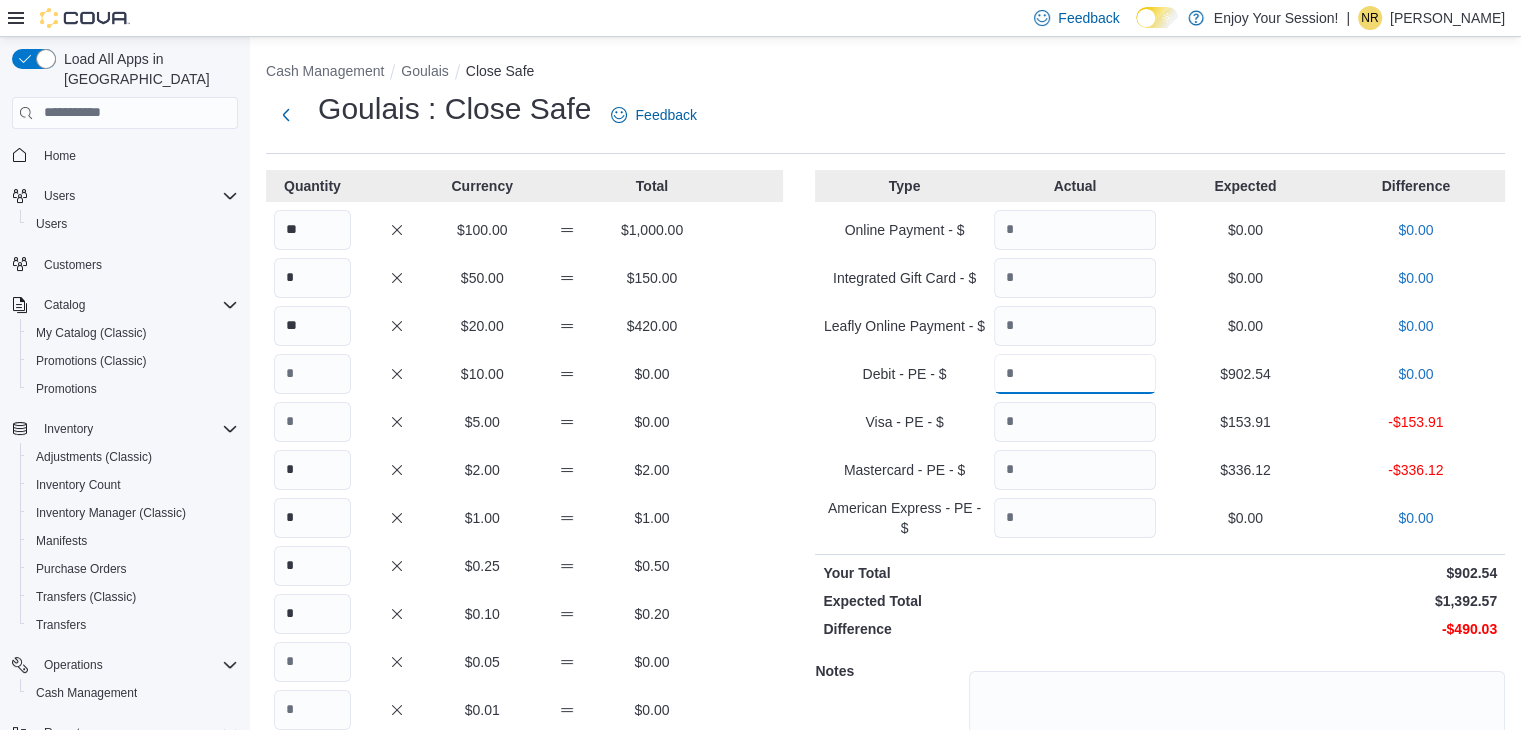 type on "******" 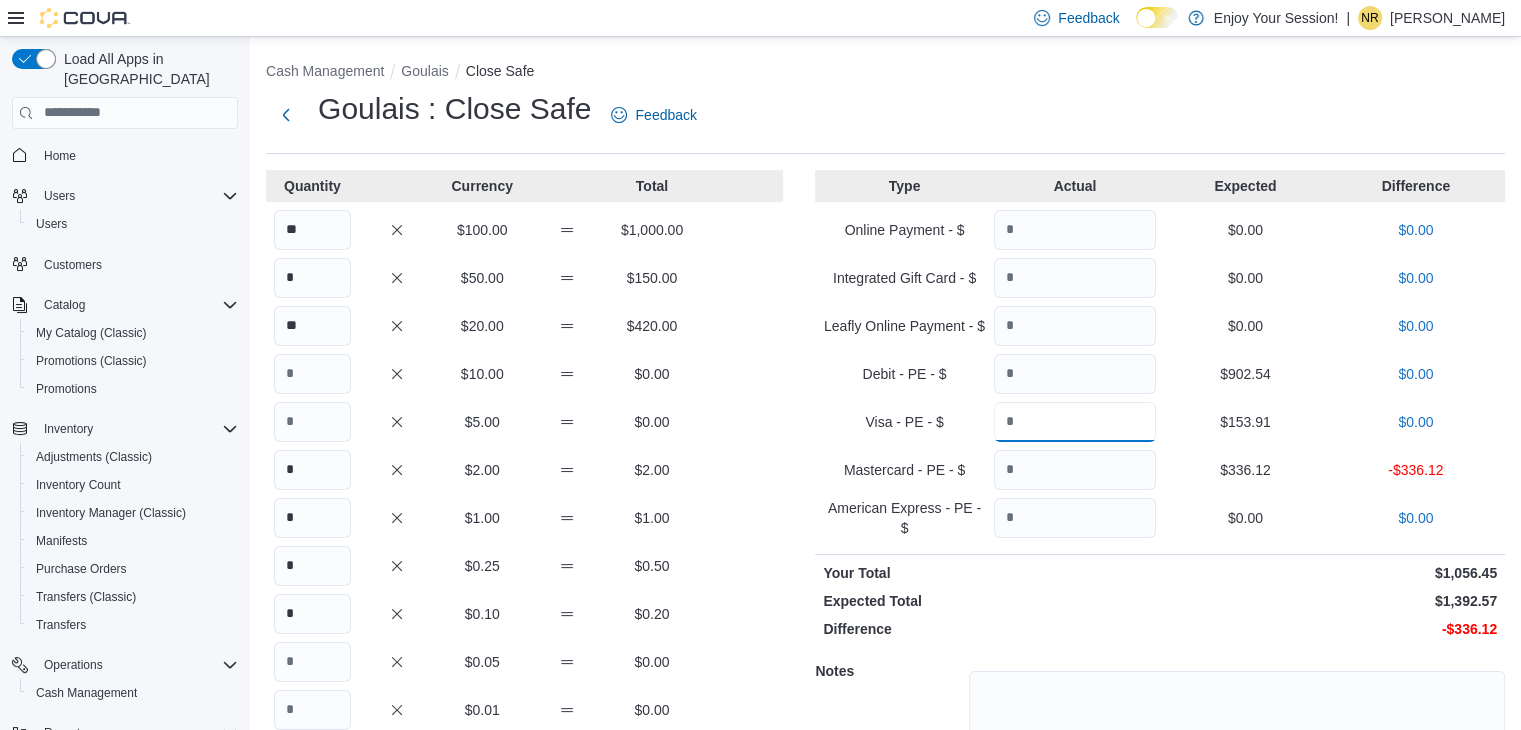 type on "******" 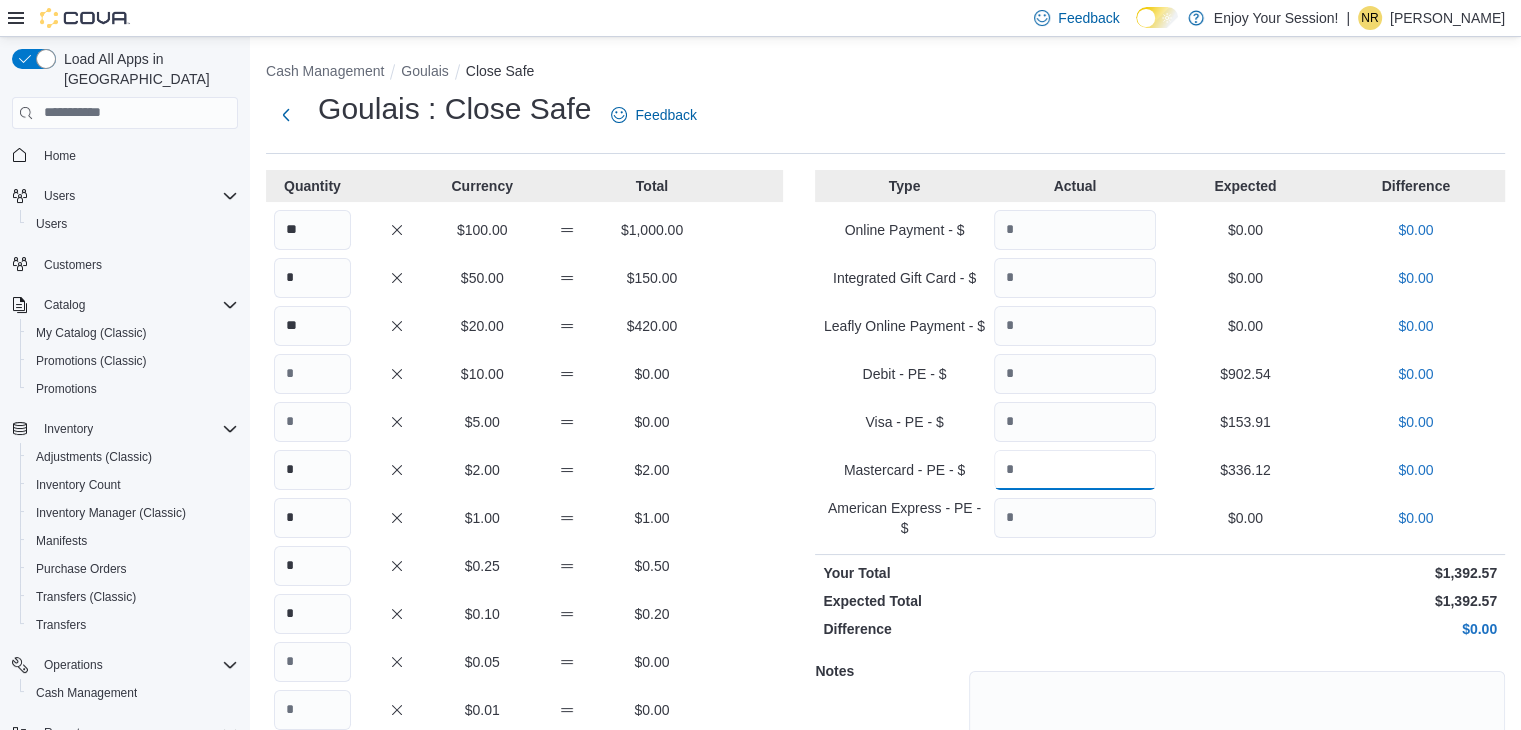 type on "******" 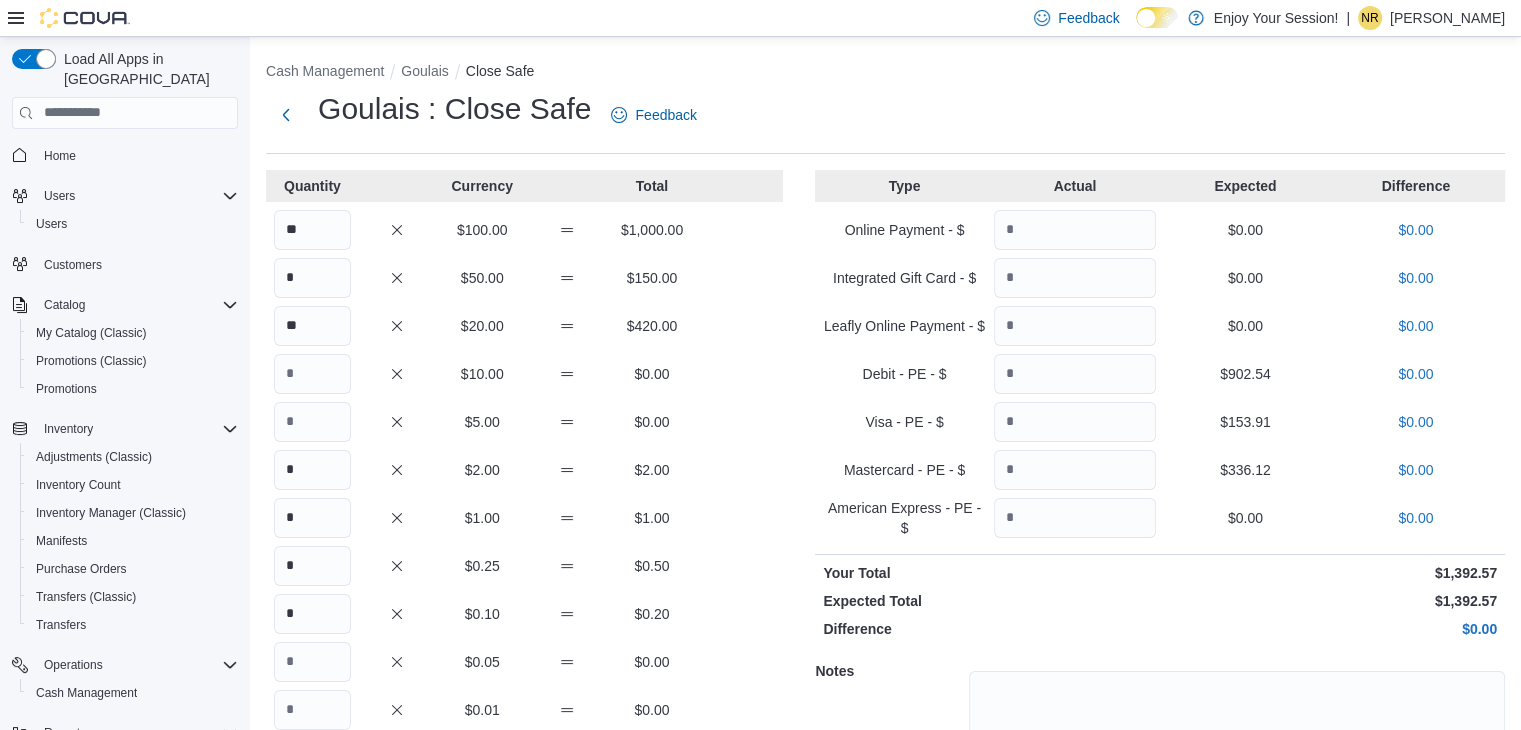 click on "$0.00" at bounding box center [1330, 629] 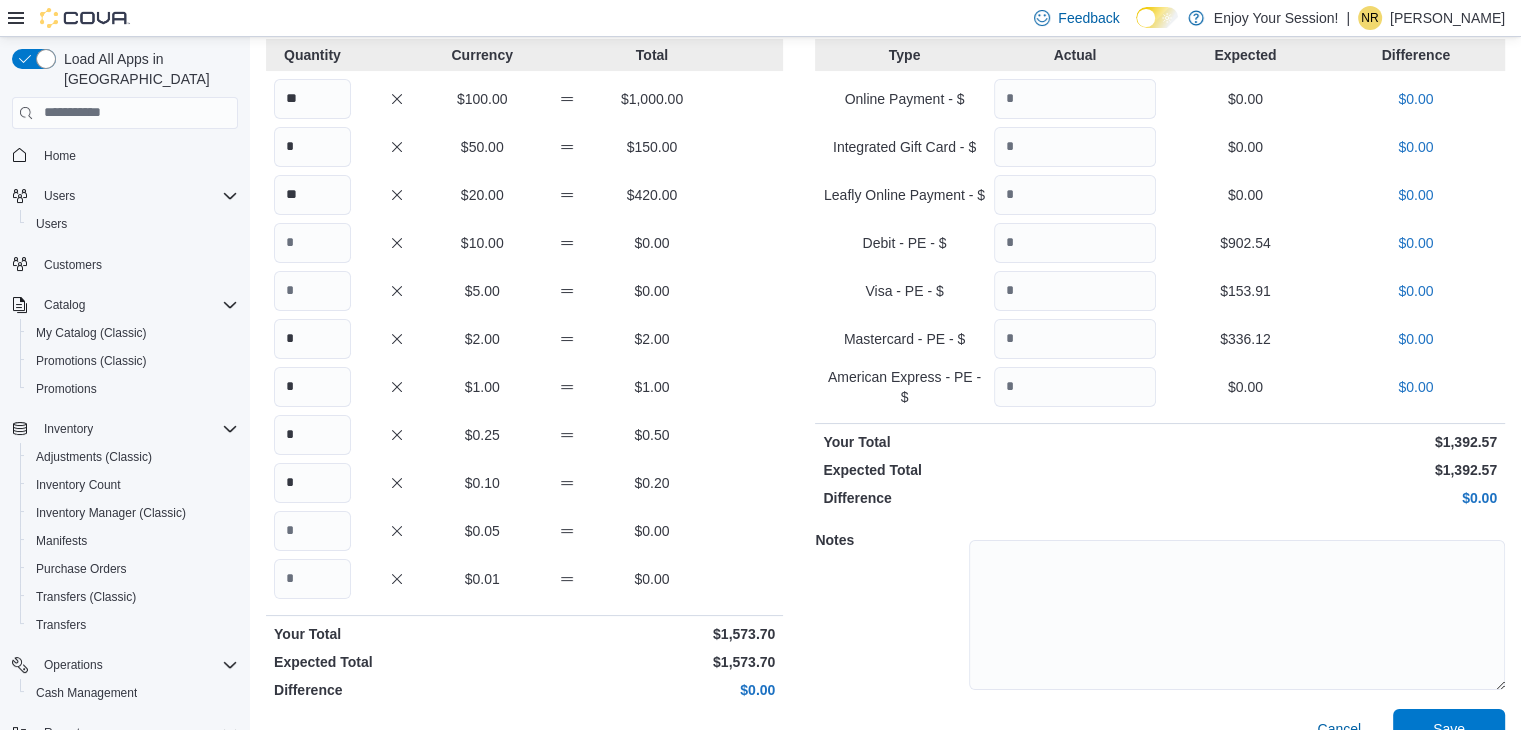scroll, scrollTop: 166, scrollLeft: 0, axis: vertical 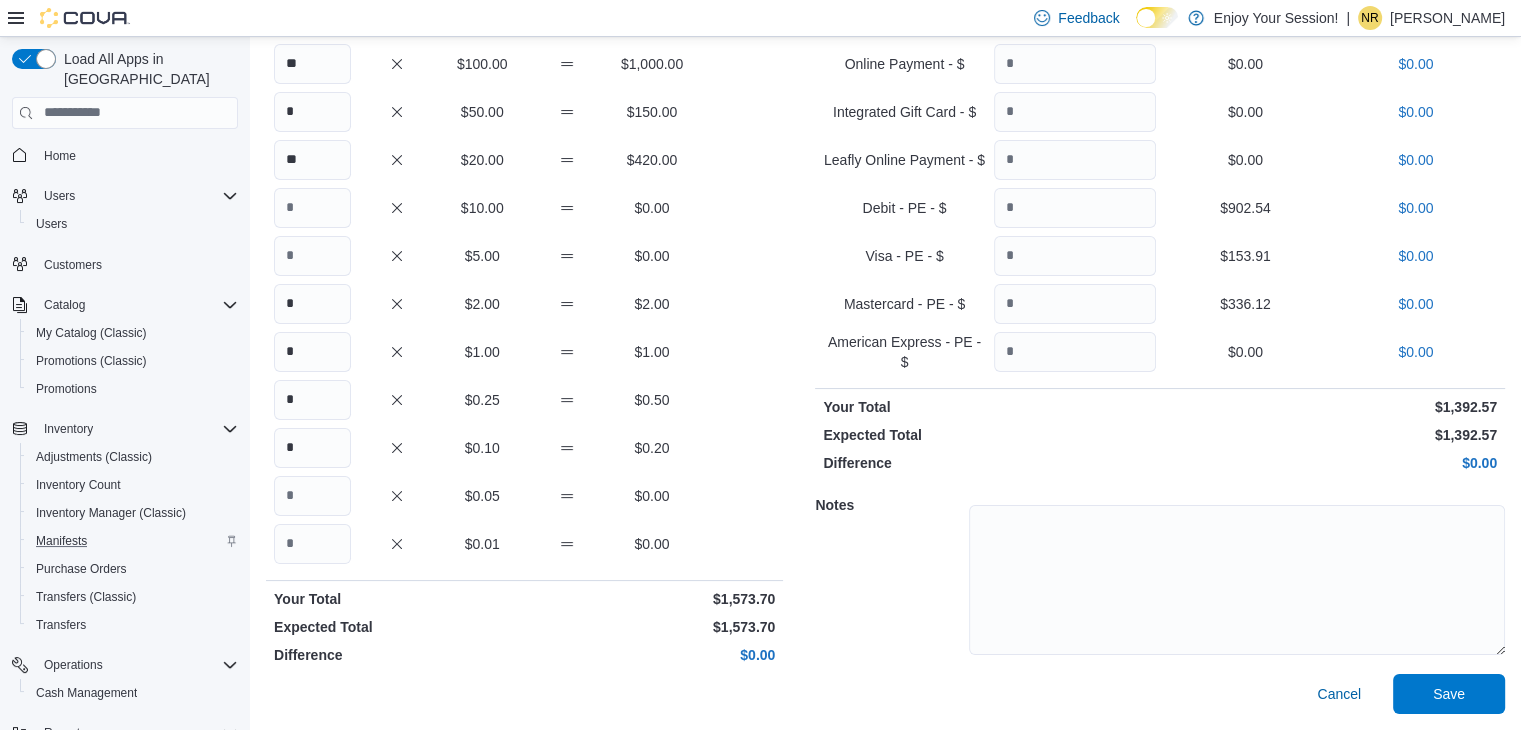 click 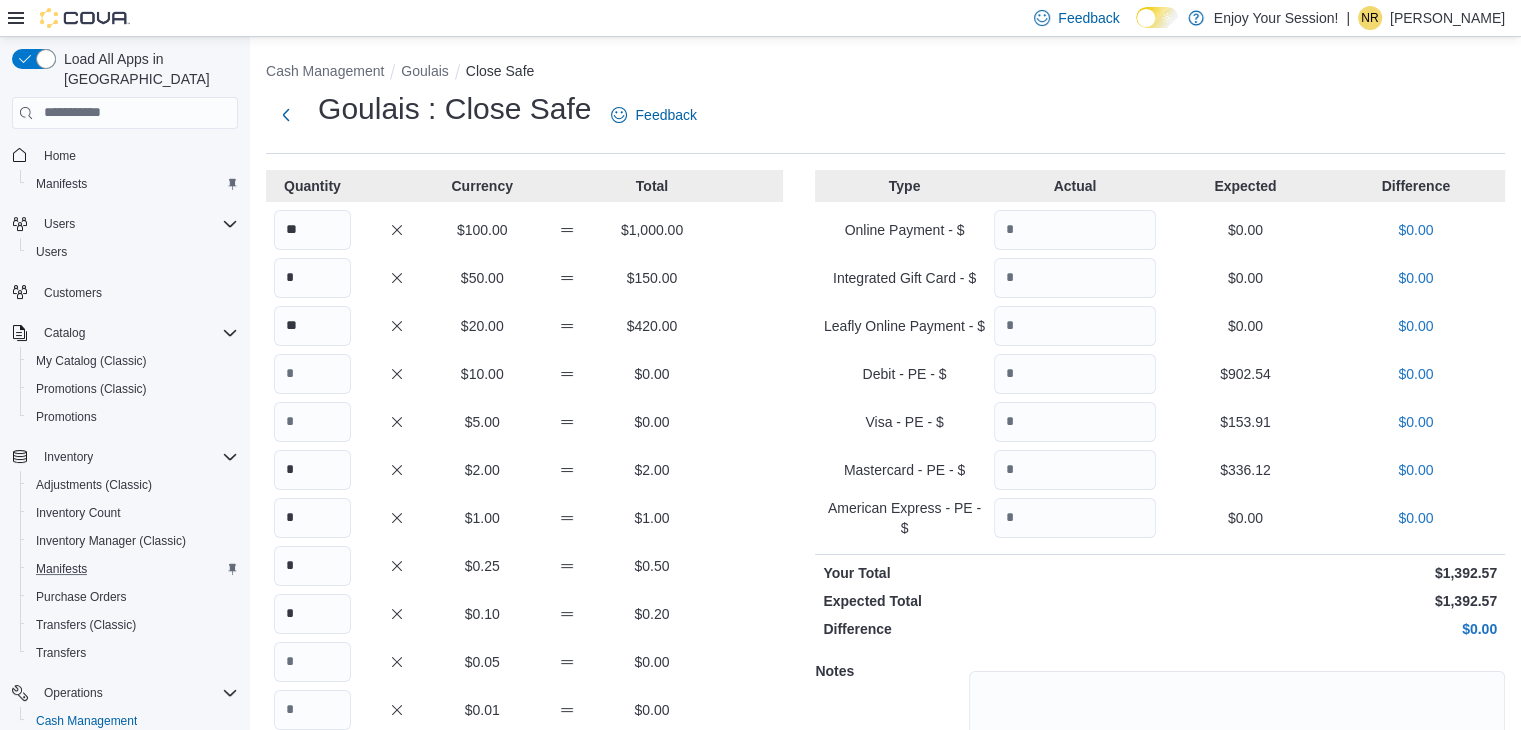 scroll, scrollTop: 166, scrollLeft: 0, axis: vertical 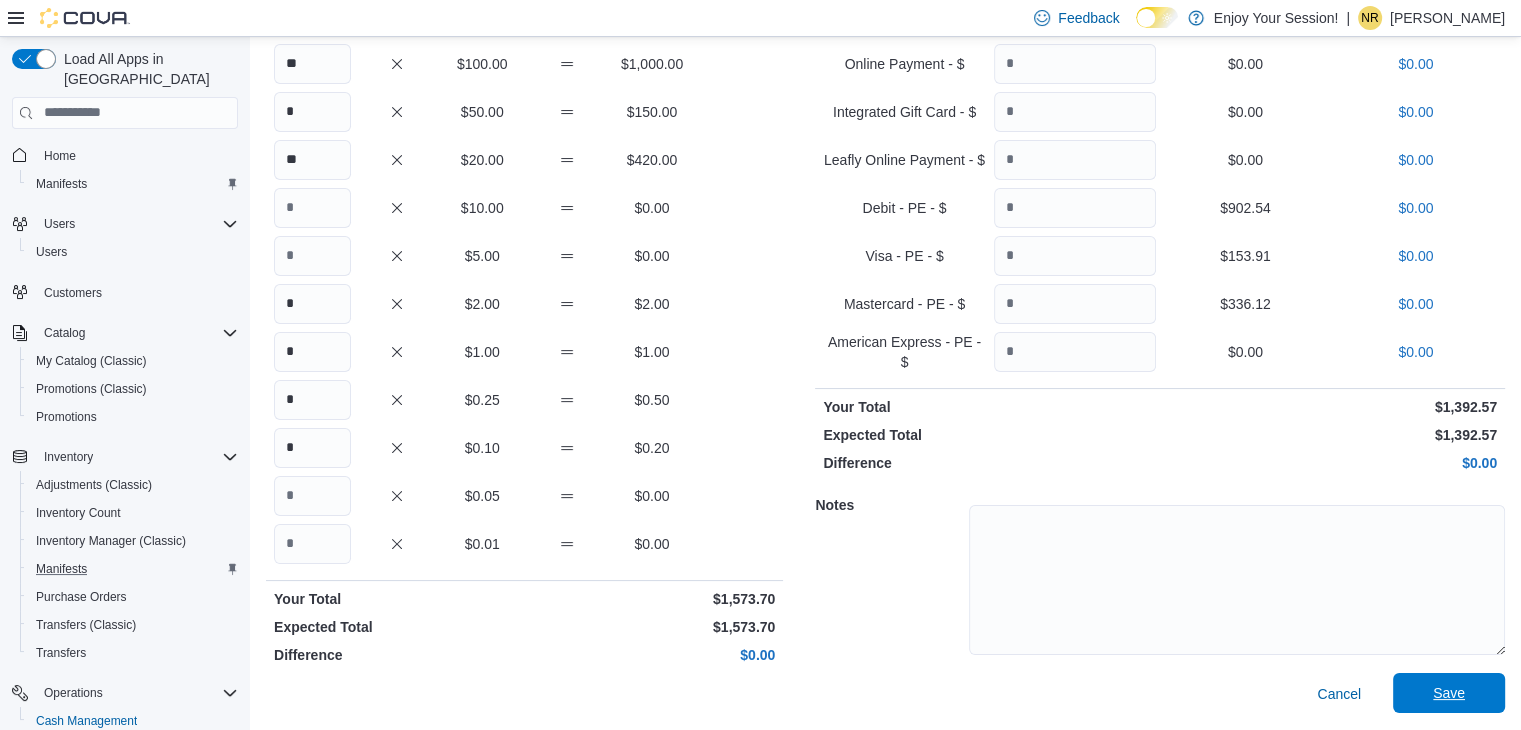 click on "Save" at bounding box center [1449, 693] 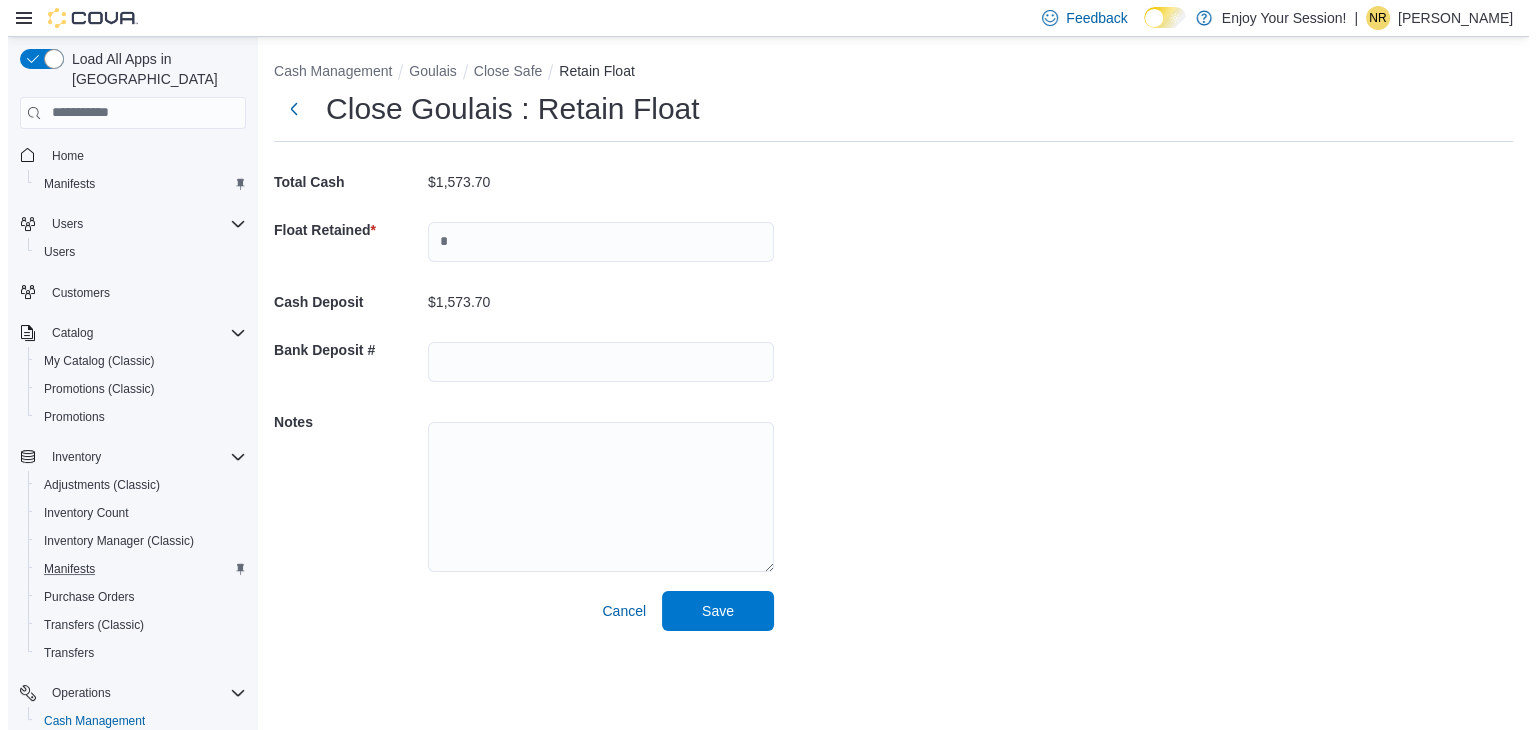 scroll, scrollTop: 0, scrollLeft: 0, axis: both 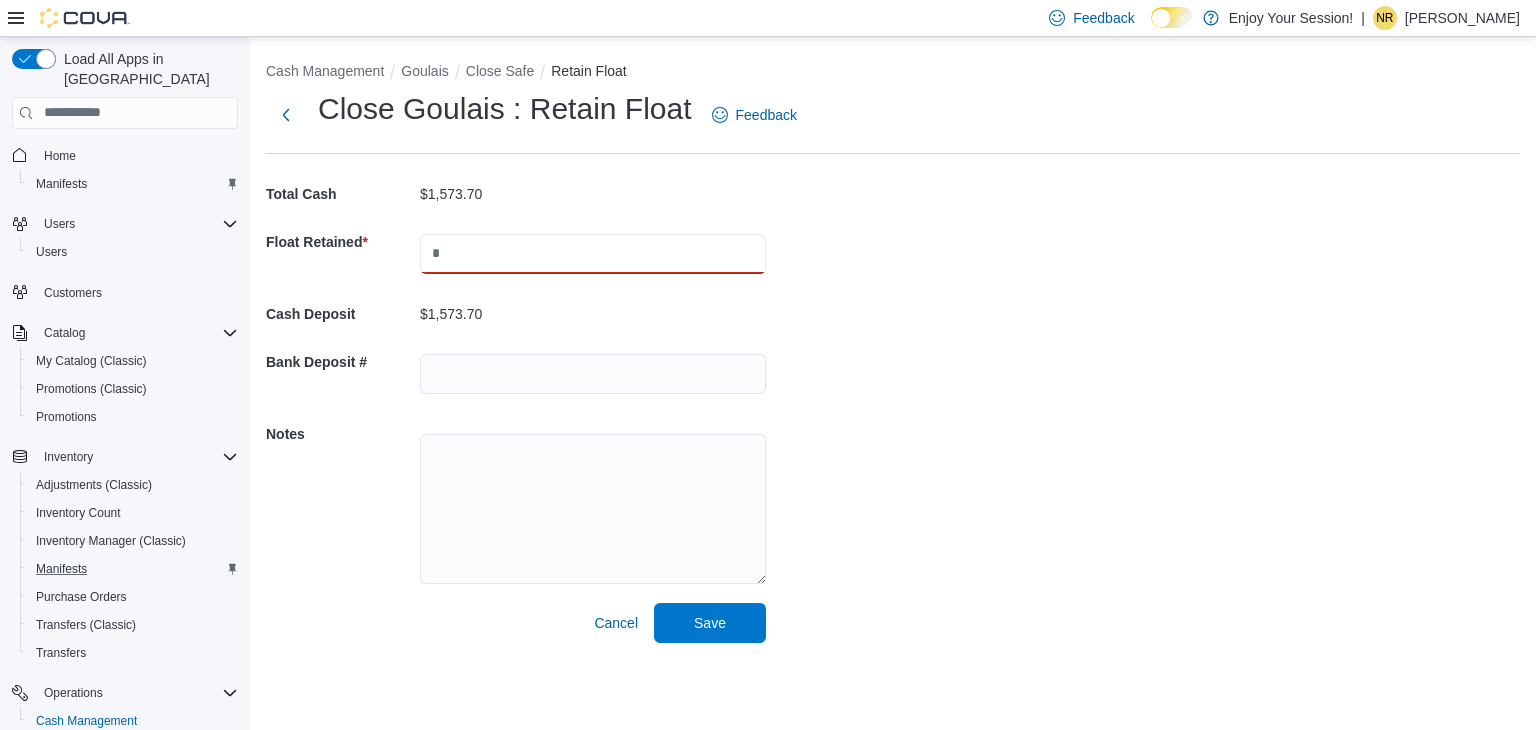 click at bounding box center [593, 254] 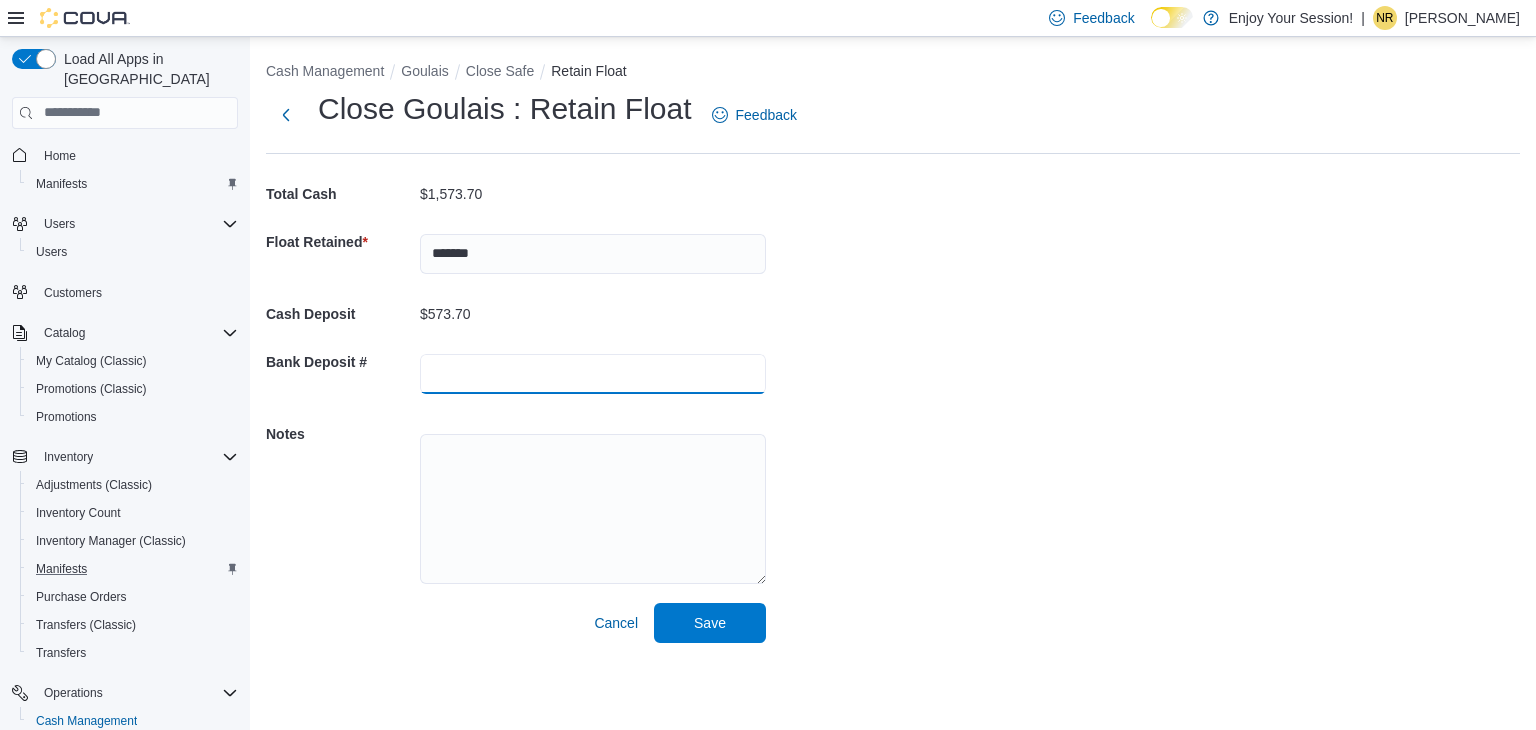 click at bounding box center [593, 374] 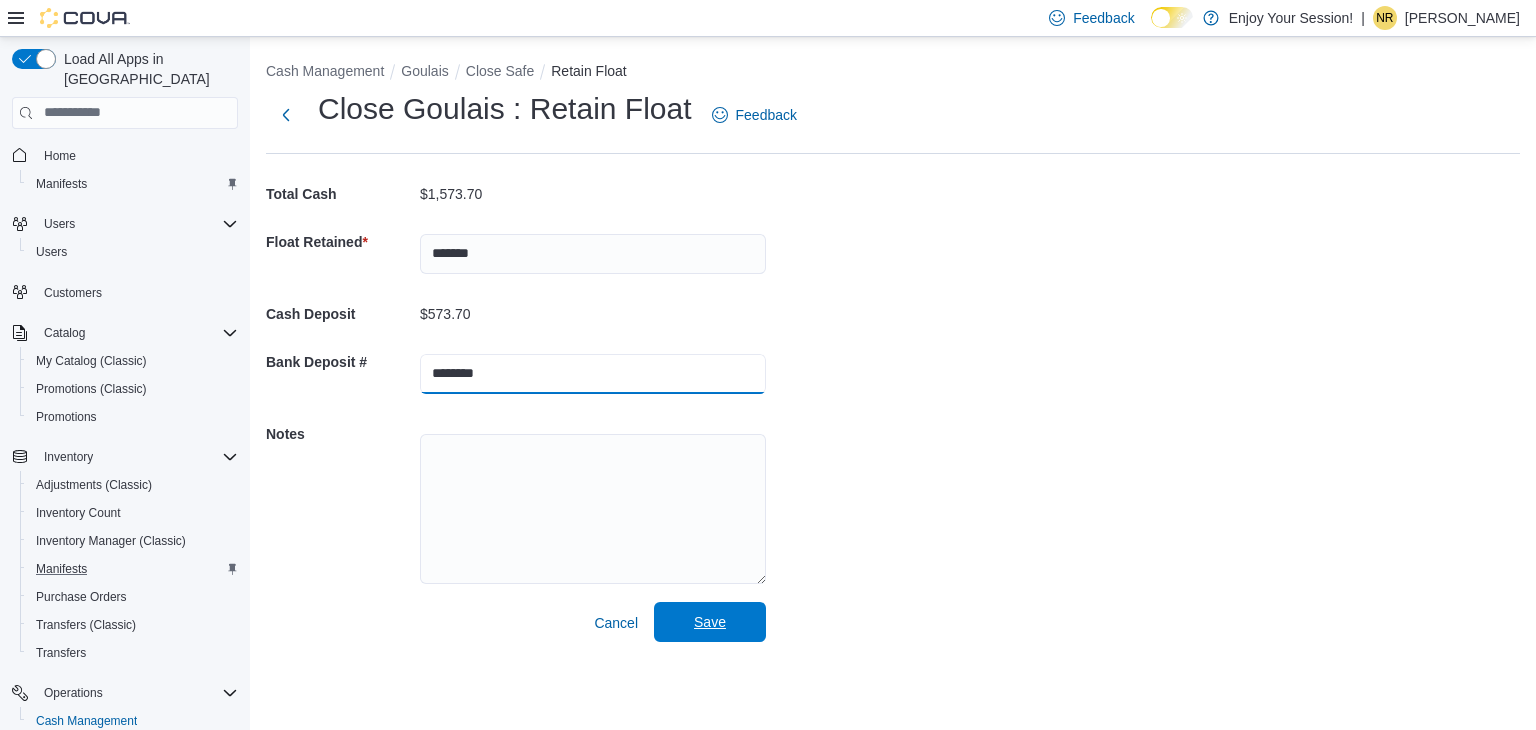 type on "********" 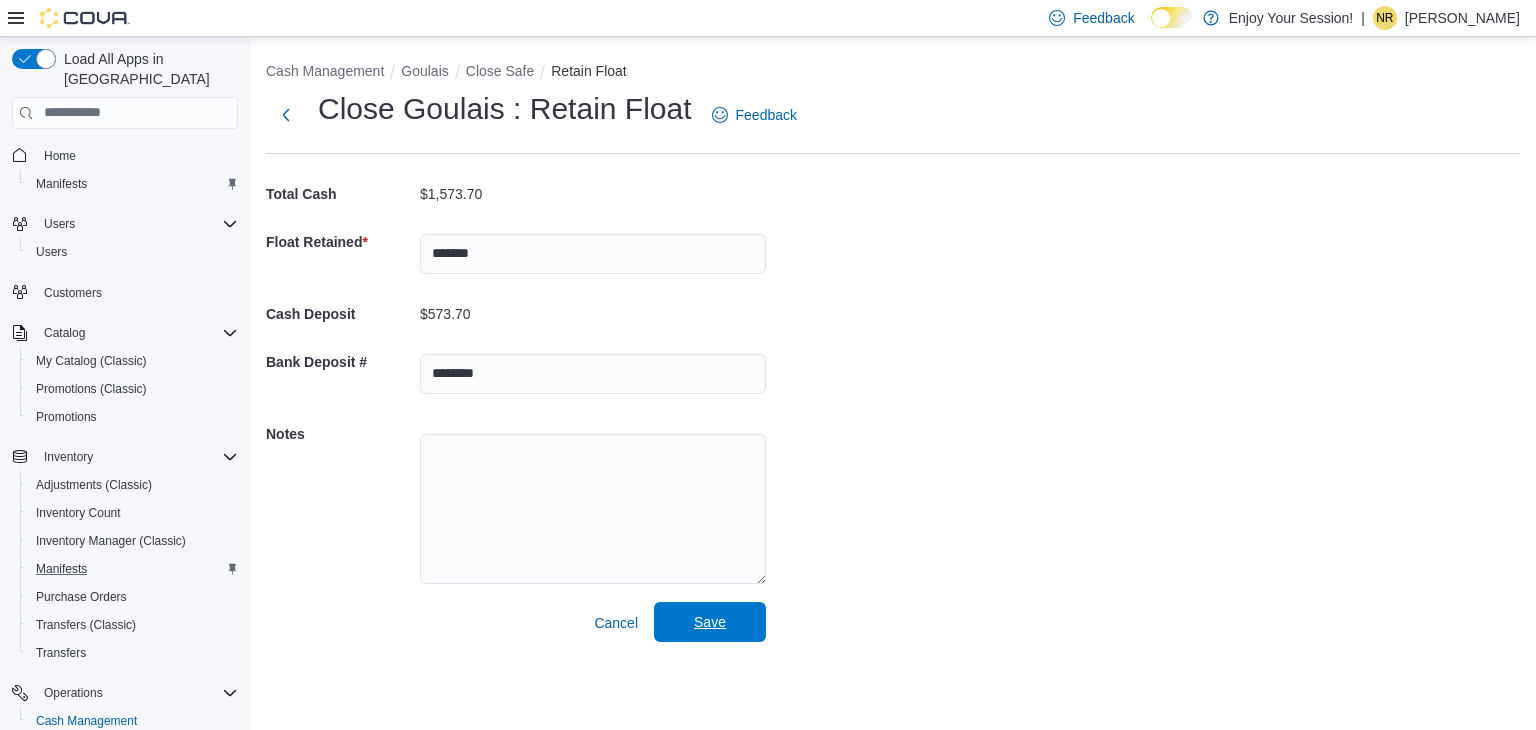 click on "Save" at bounding box center (710, 622) 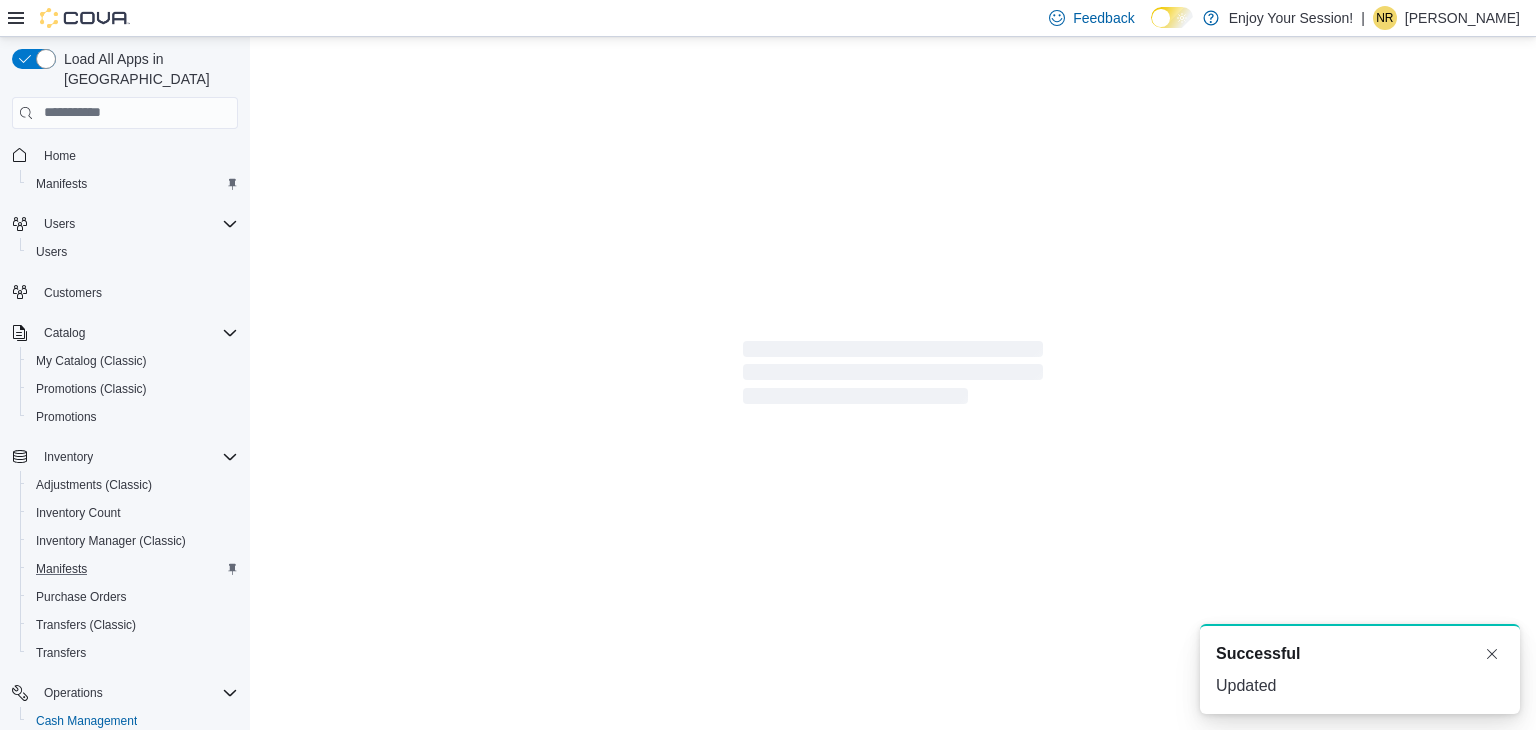 scroll, scrollTop: 0, scrollLeft: 0, axis: both 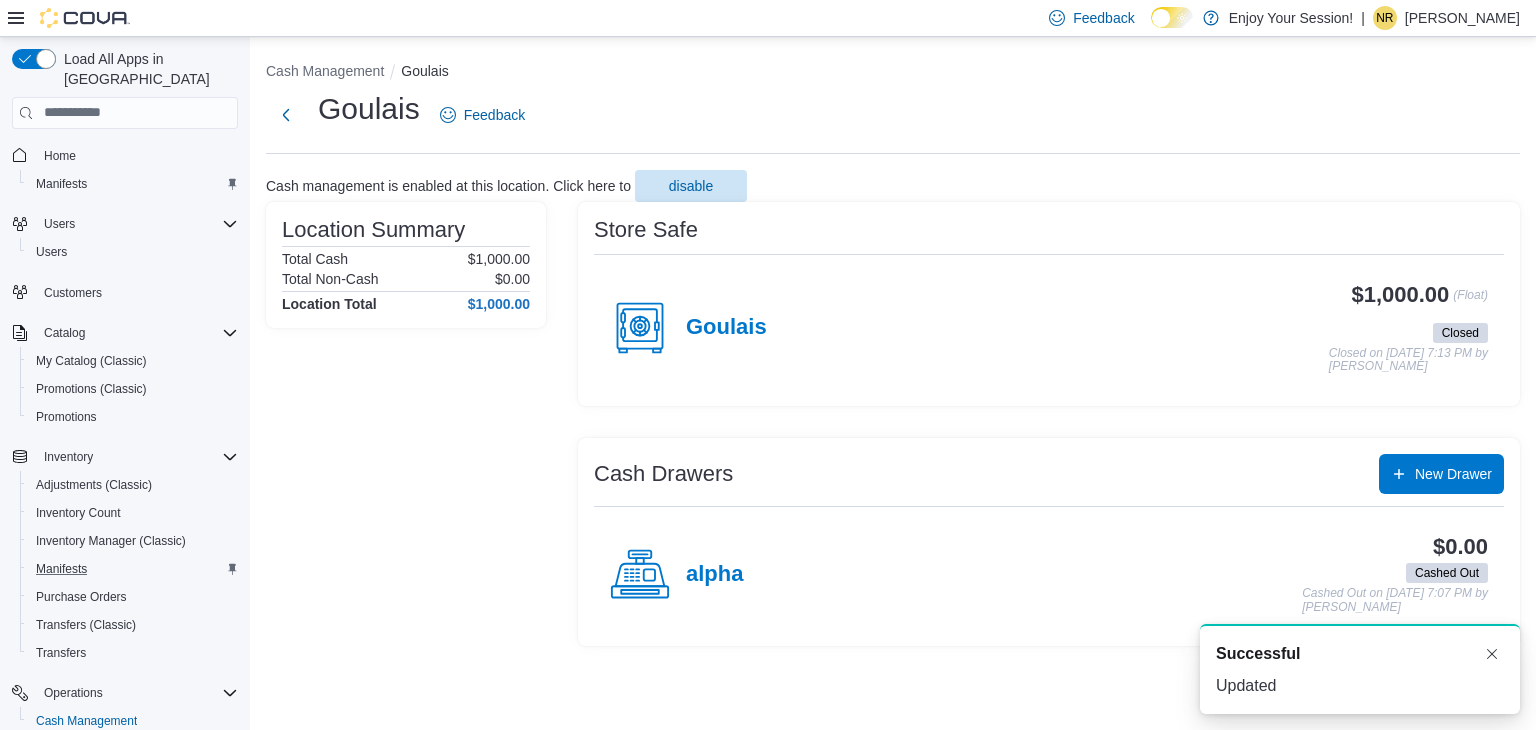 click on "Natasha Raymond" at bounding box center (1462, 18) 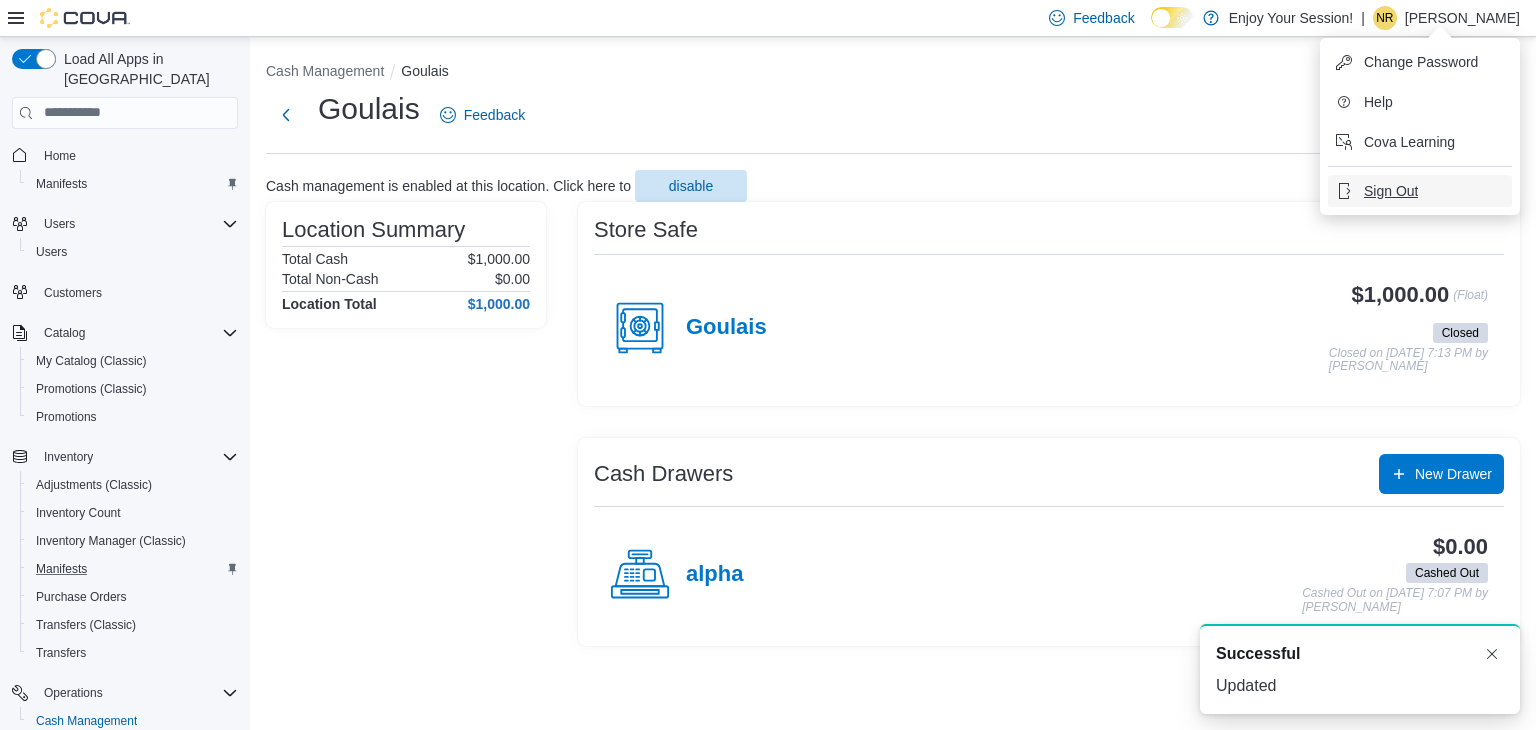 click on "Sign Out" at bounding box center [1391, 191] 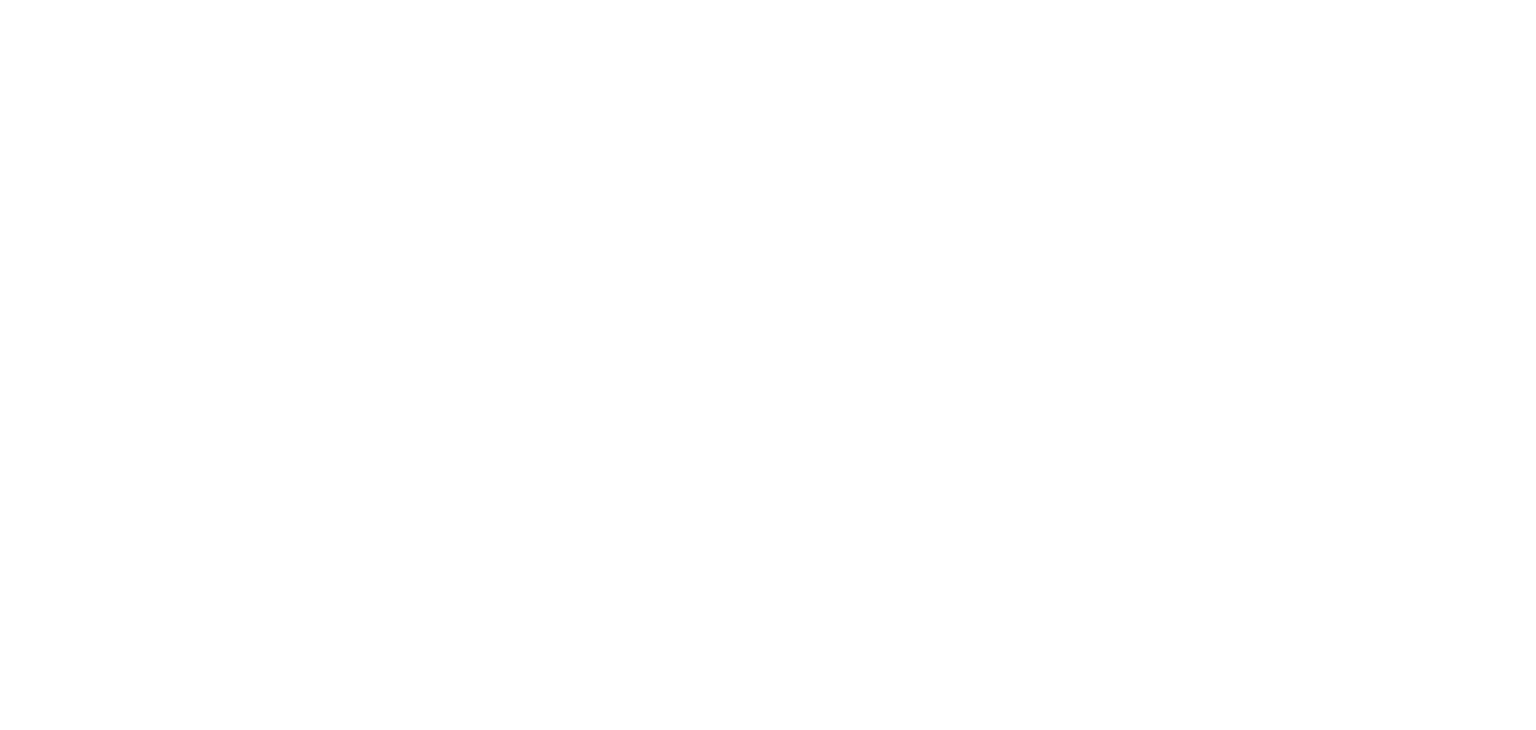 scroll, scrollTop: 0, scrollLeft: 0, axis: both 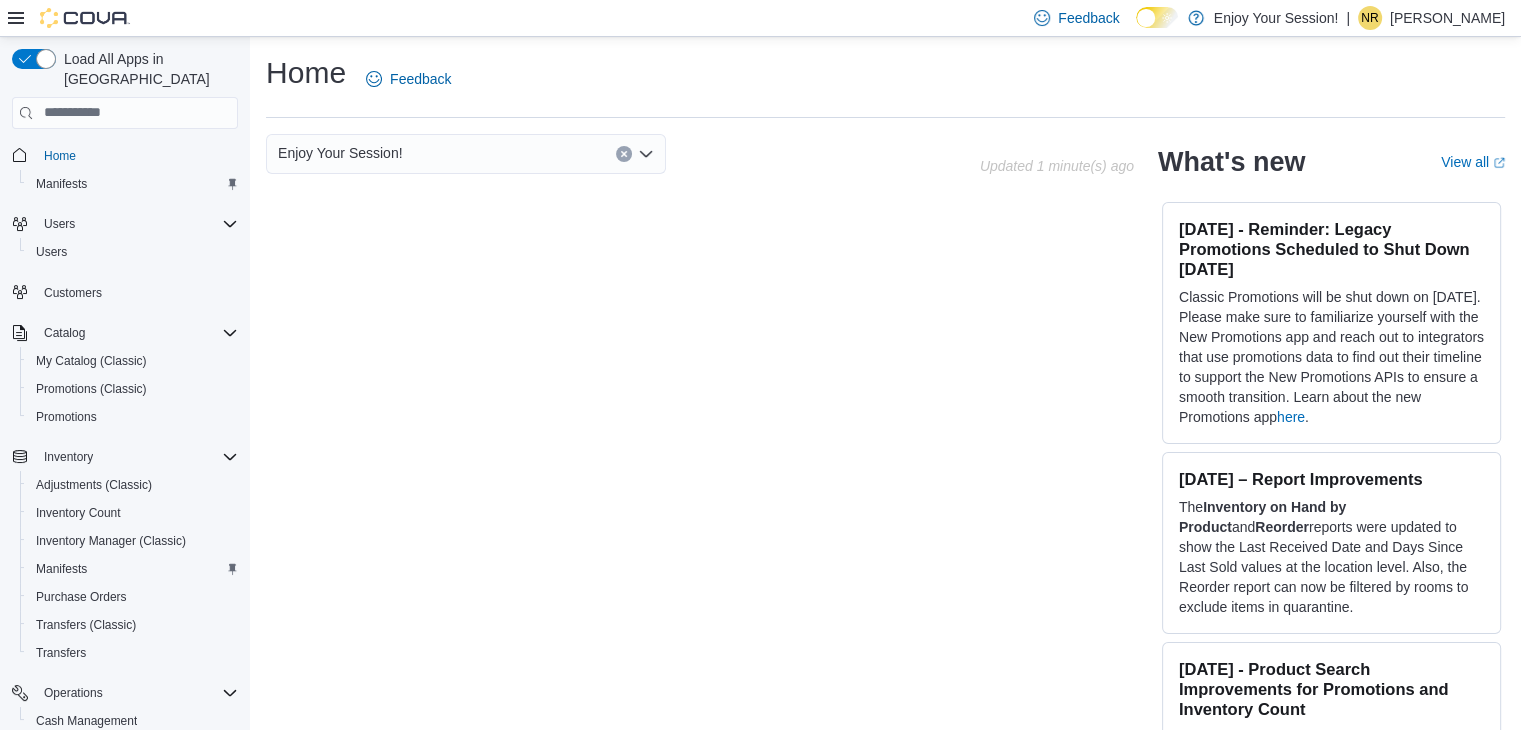 click on "Natasha Raymond" at bounding box center (1447, 18) 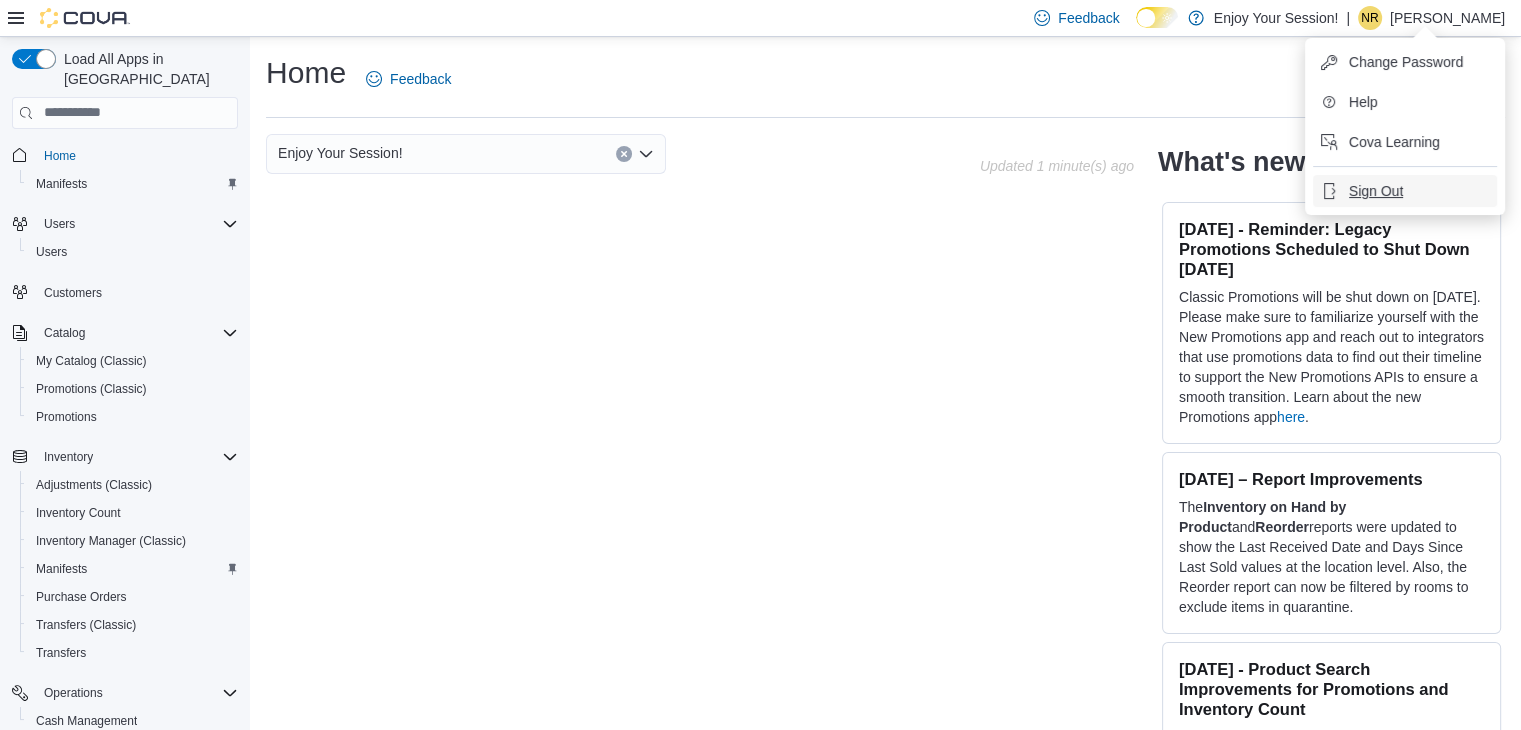 click on "Sign Out" at bounding box center [1376, 191] 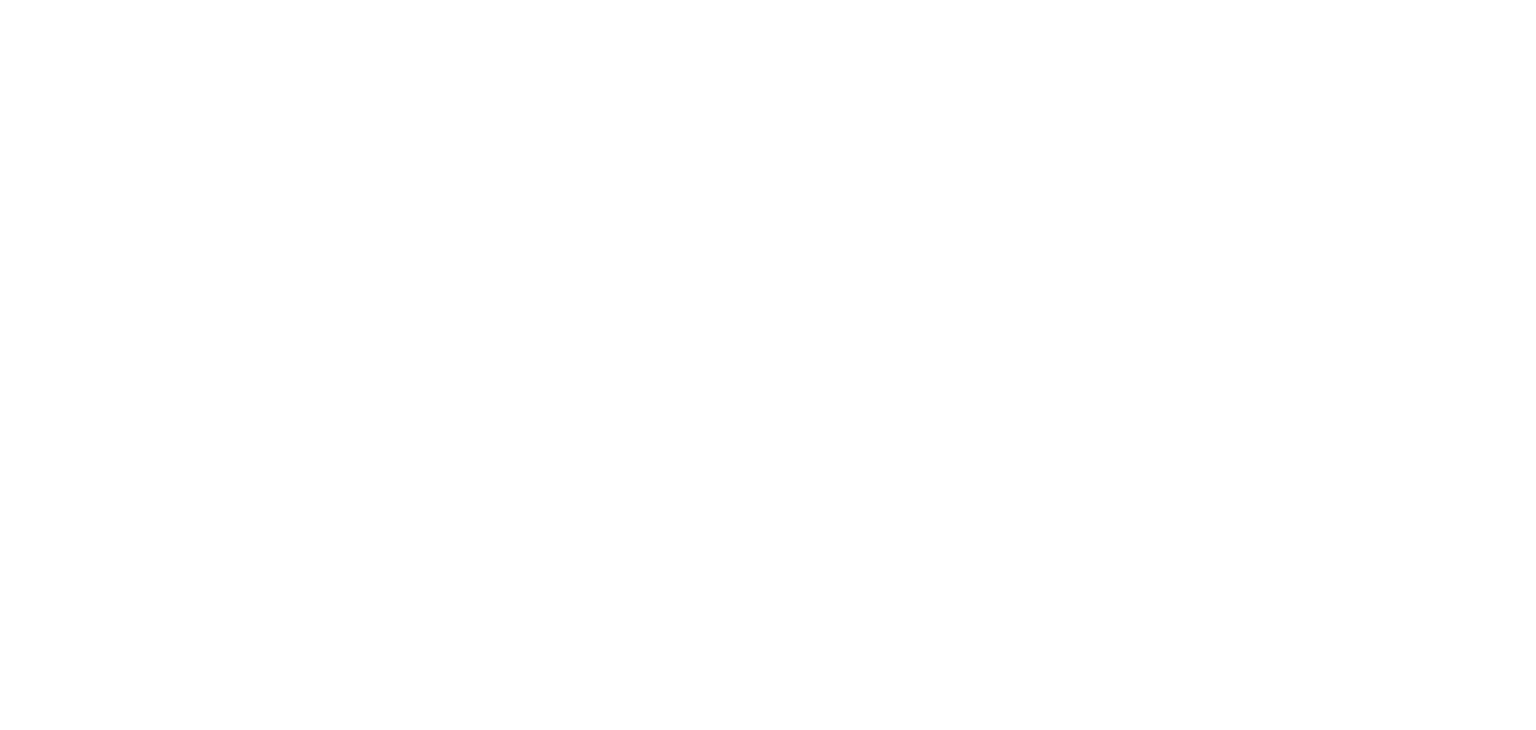 scroll, scrollTop: 0, scrollLeft: 0, axis: both 